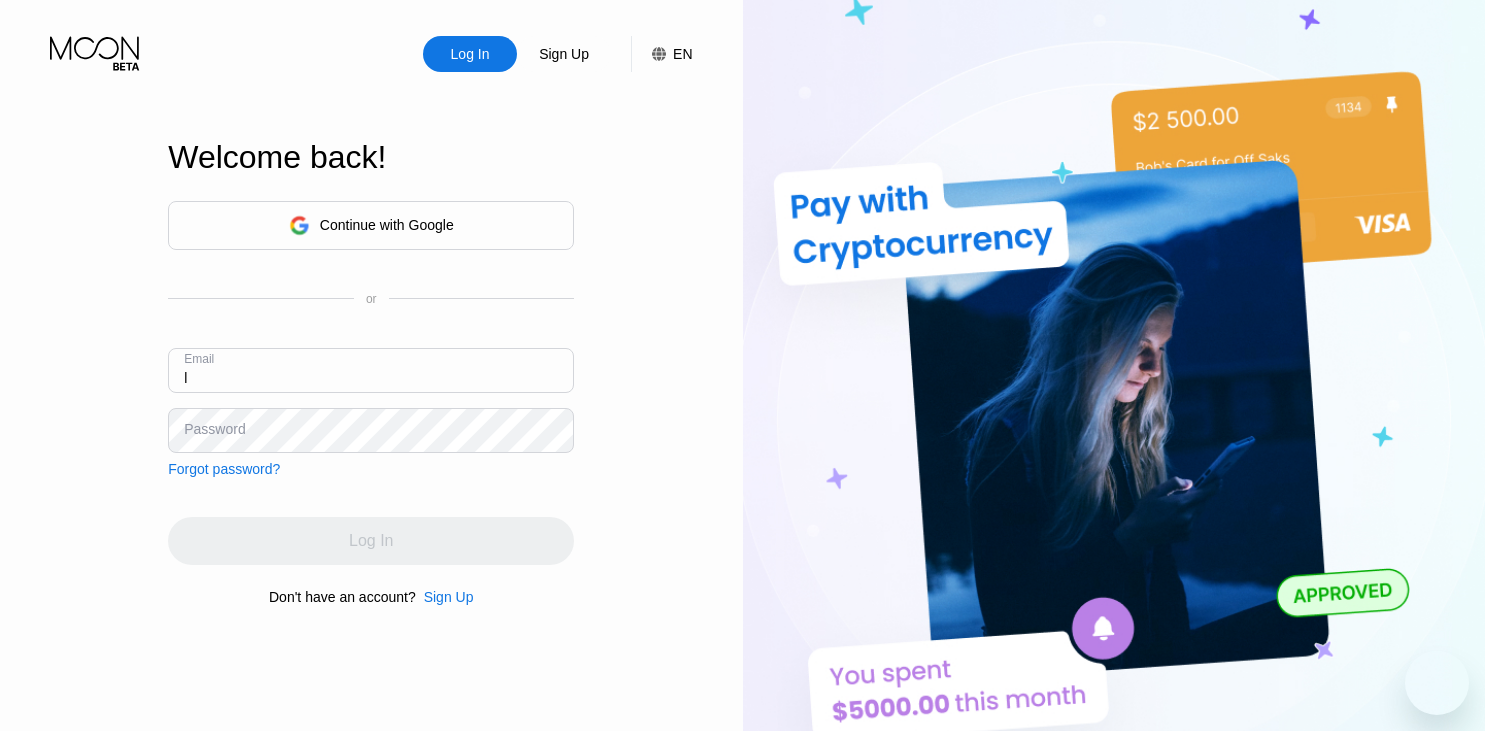 scroll, scrollTop: 0, scrollLeft: 0, axis: both 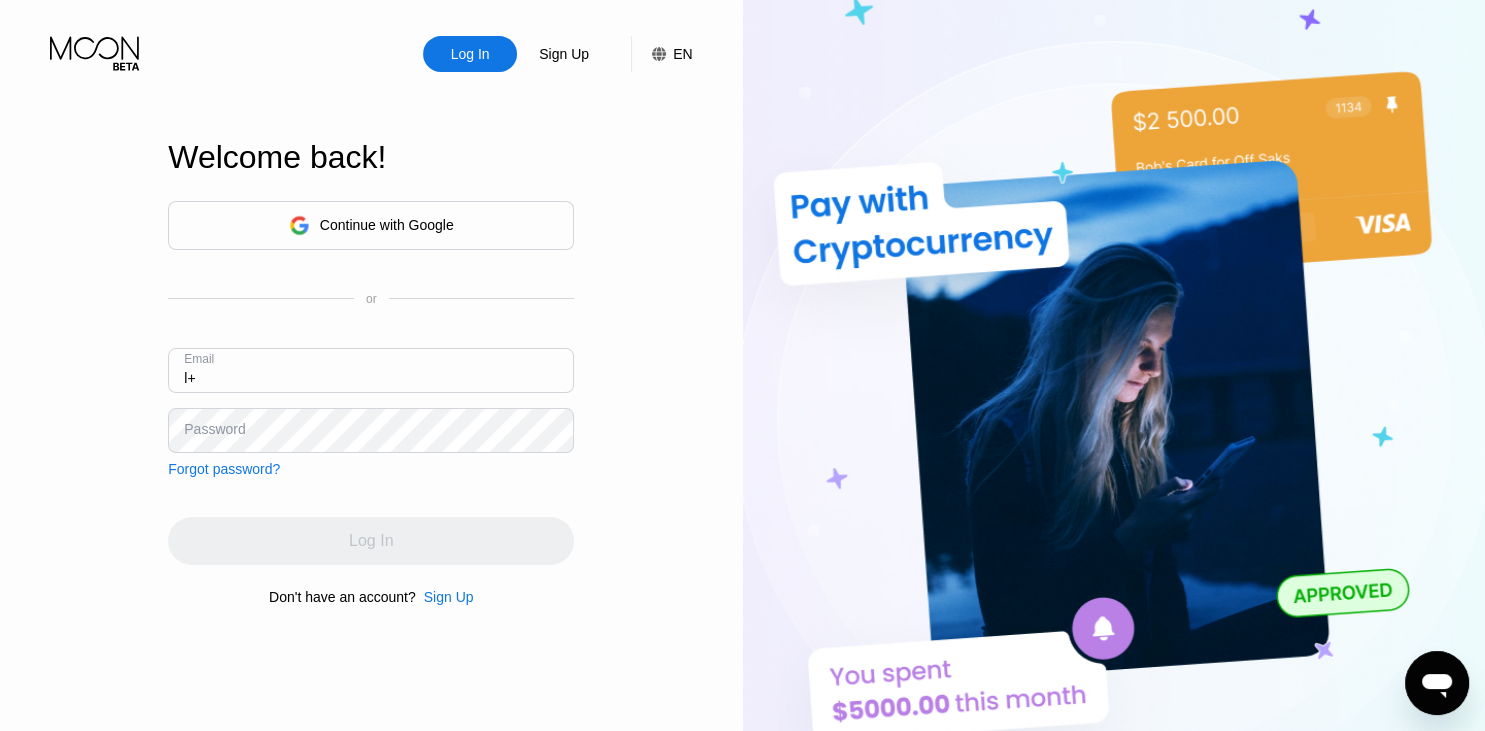 type on "l" 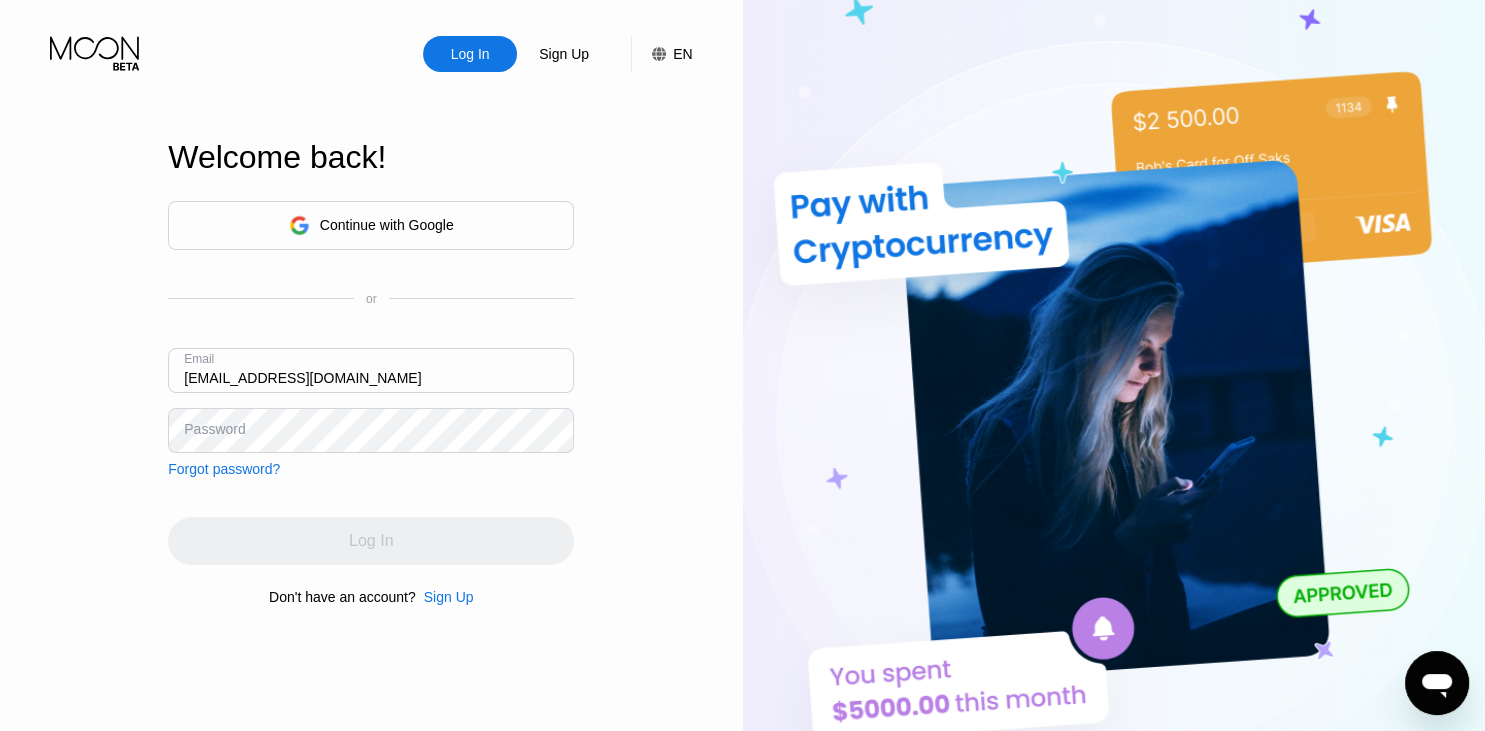 type on "[EMAIL_ADDRESS][DOMAIN_NAME]" 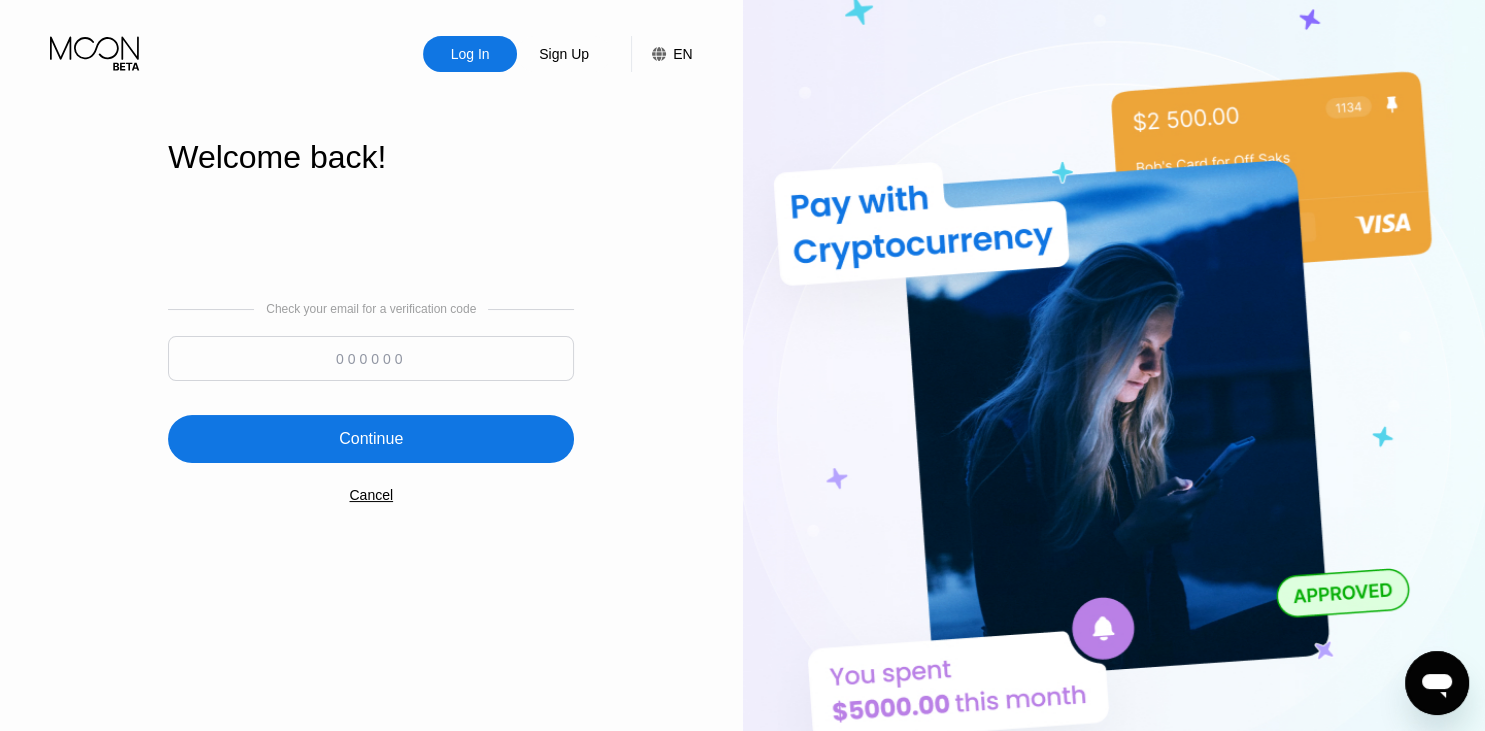 click at bounding box center (371, 358) 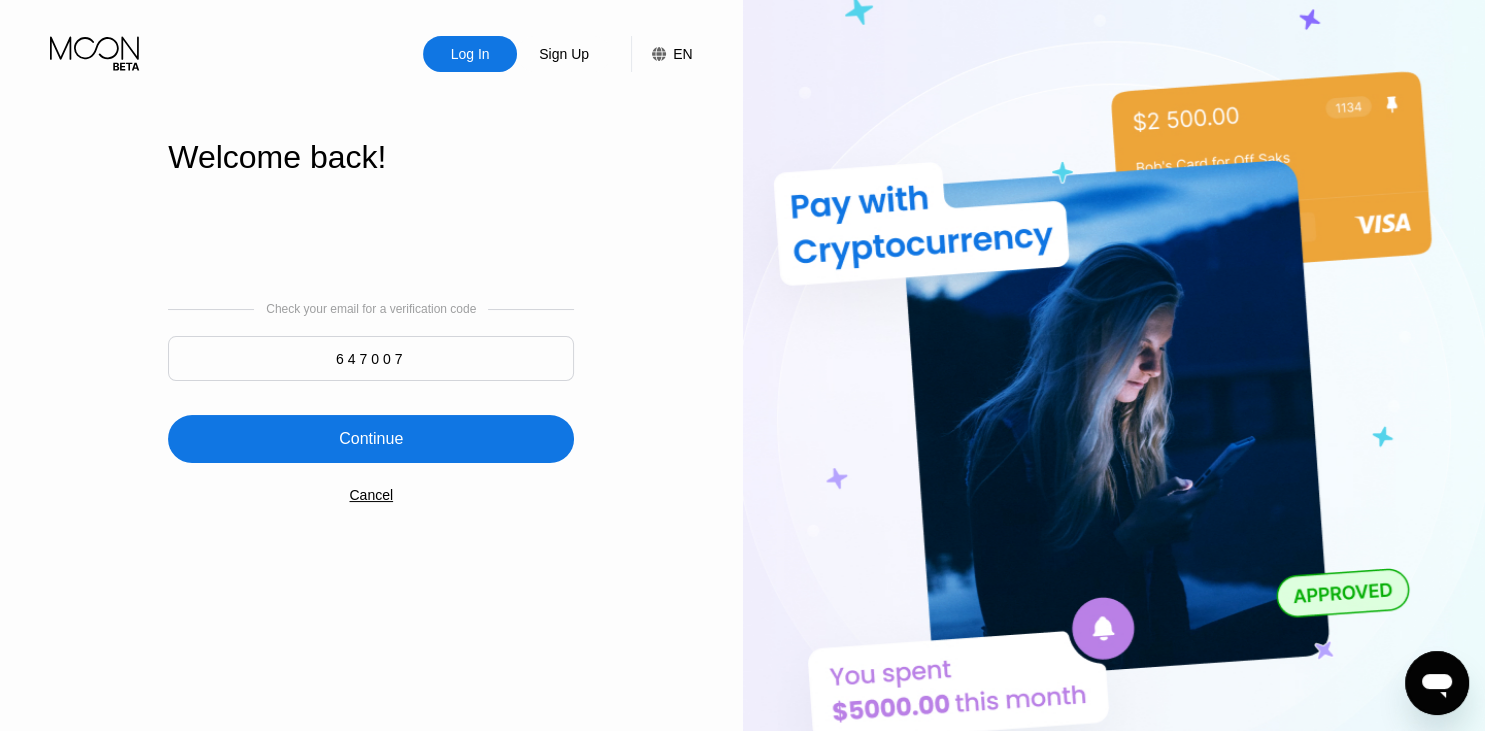 type on "647007" 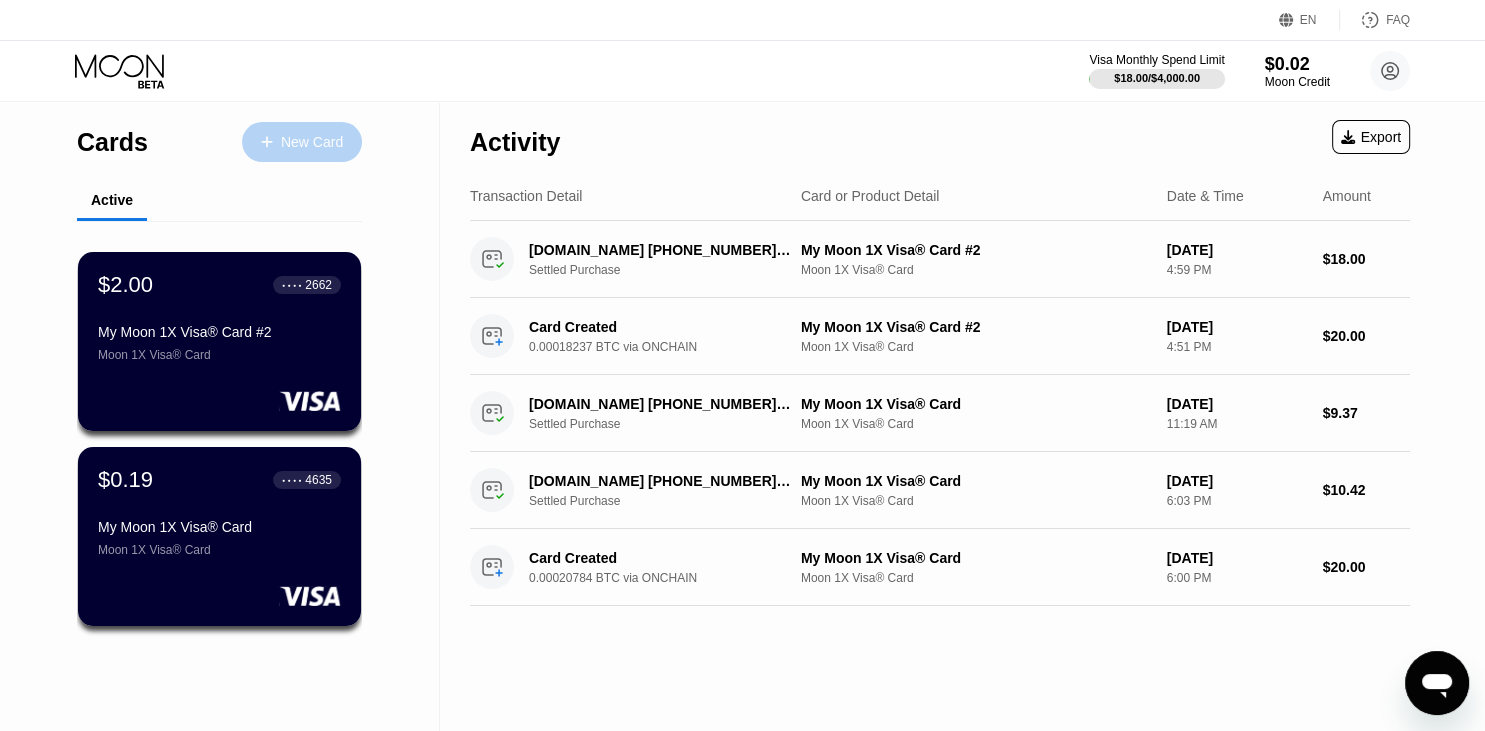 click on "New Card" at bounding box center (312, 142) 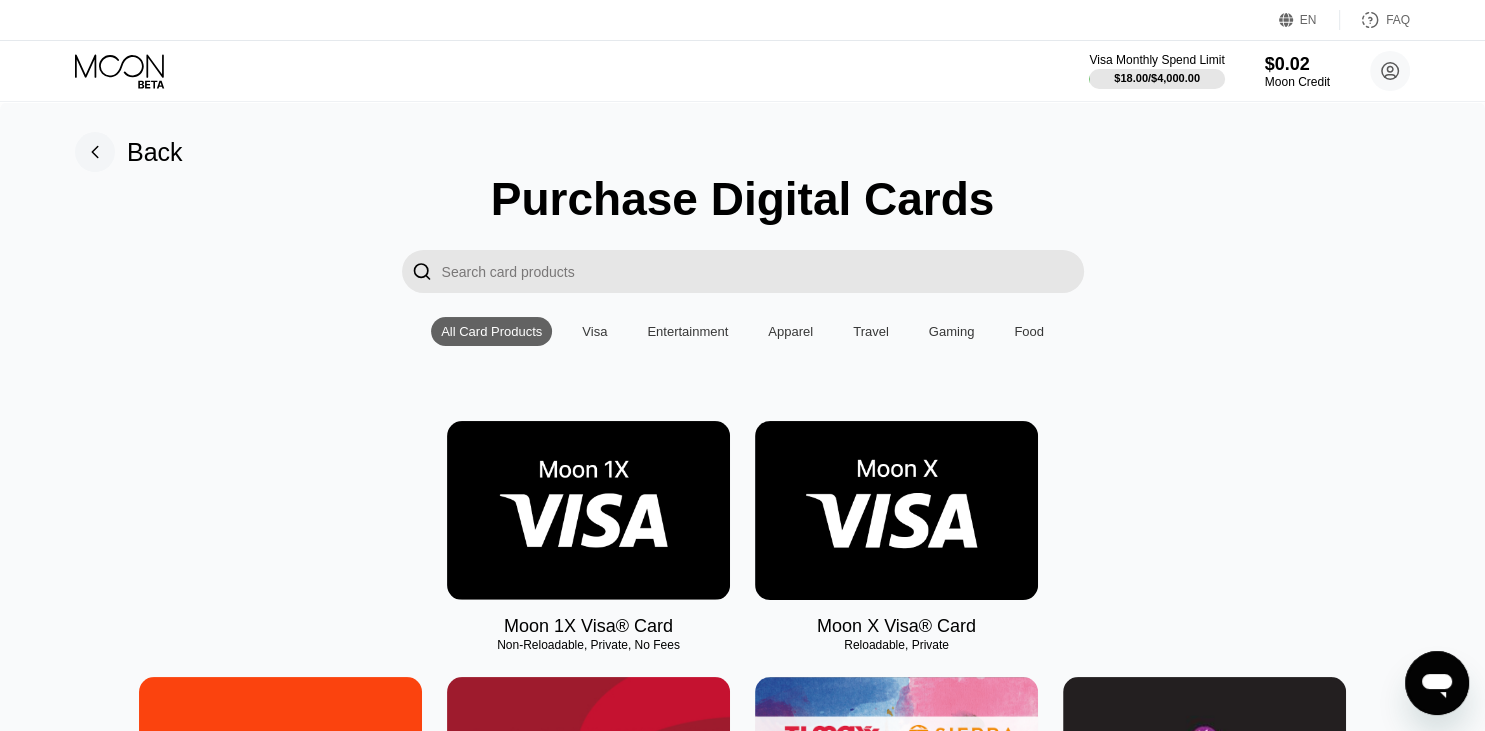click at bounding box center [588, 510] 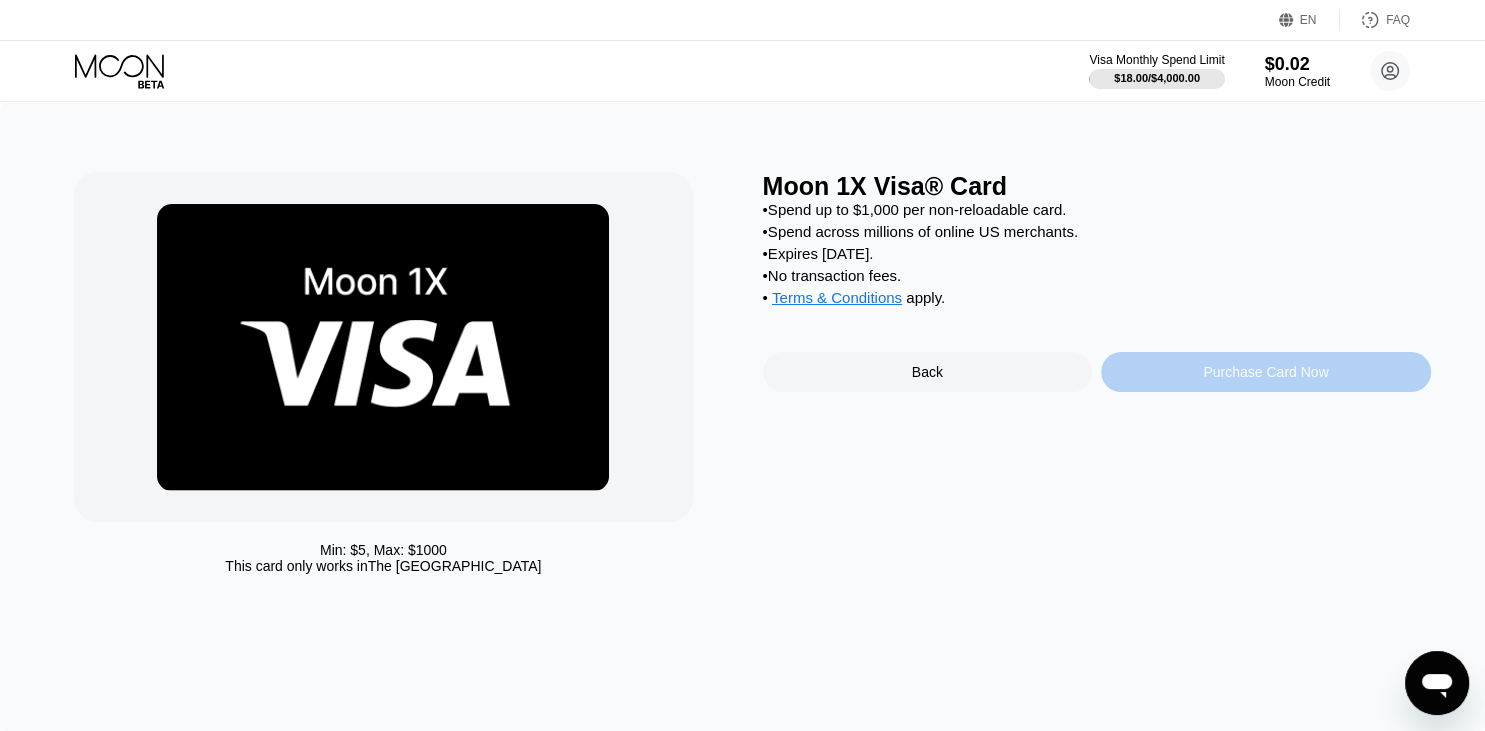 click on "Purchase Card Now" at bounding box center (1266, 372) 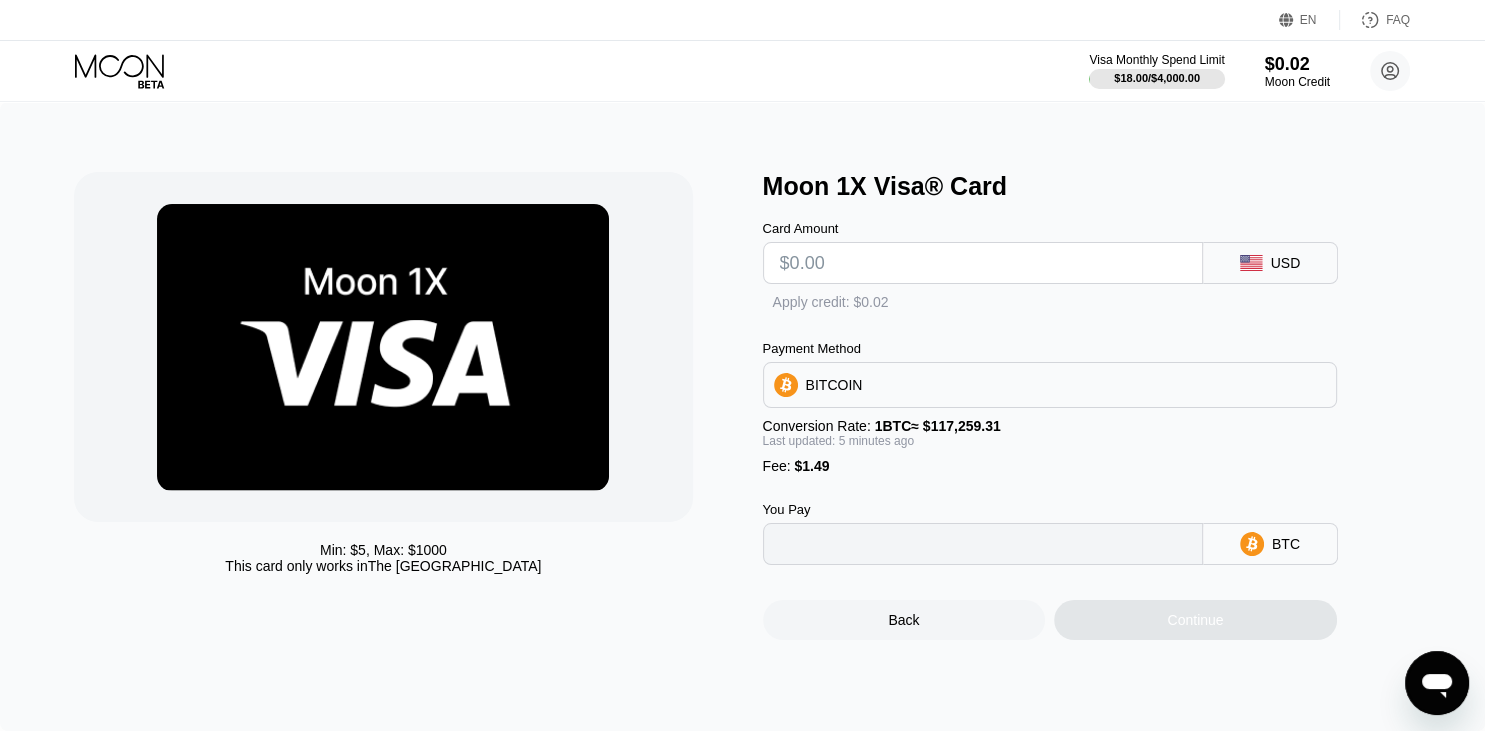 type on "0" 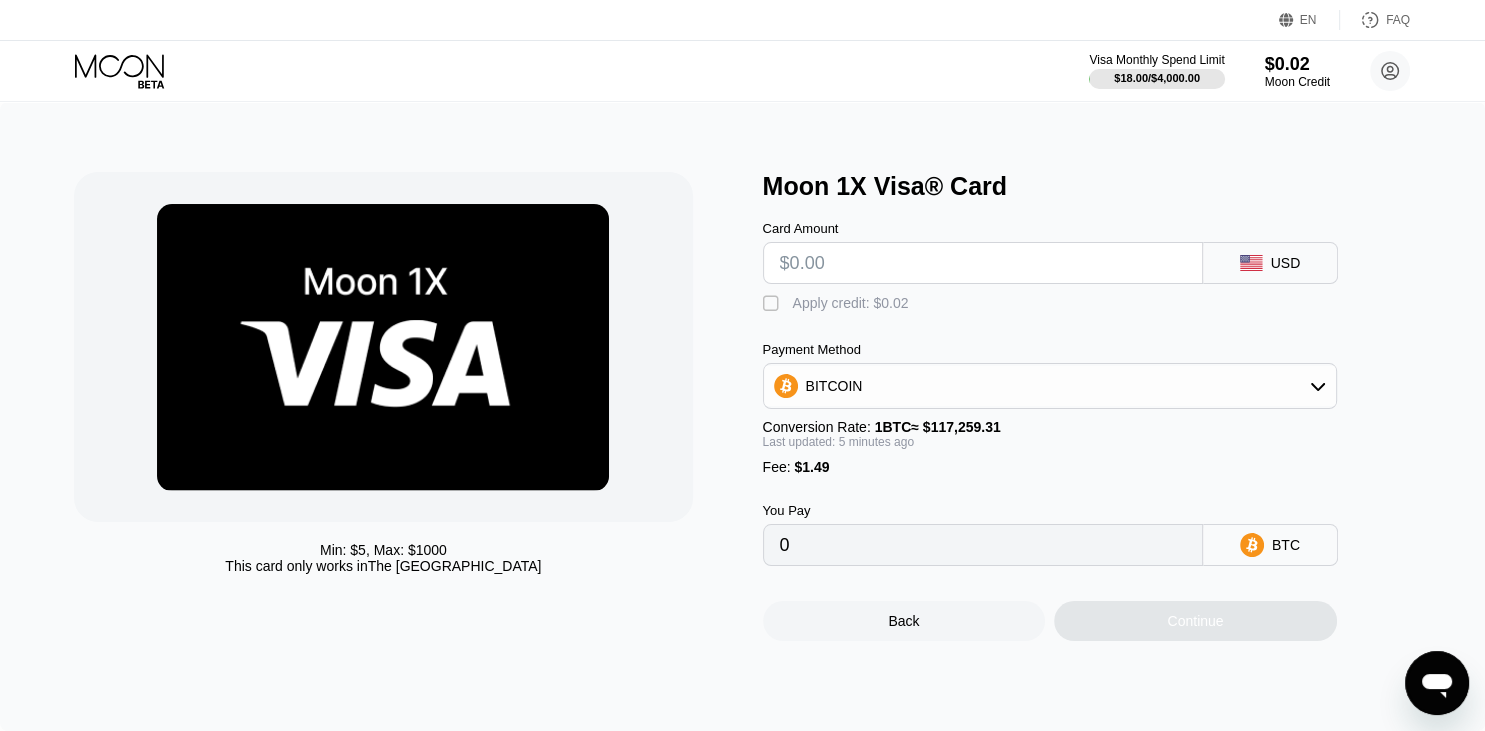 click at bounding box center [983, 263] 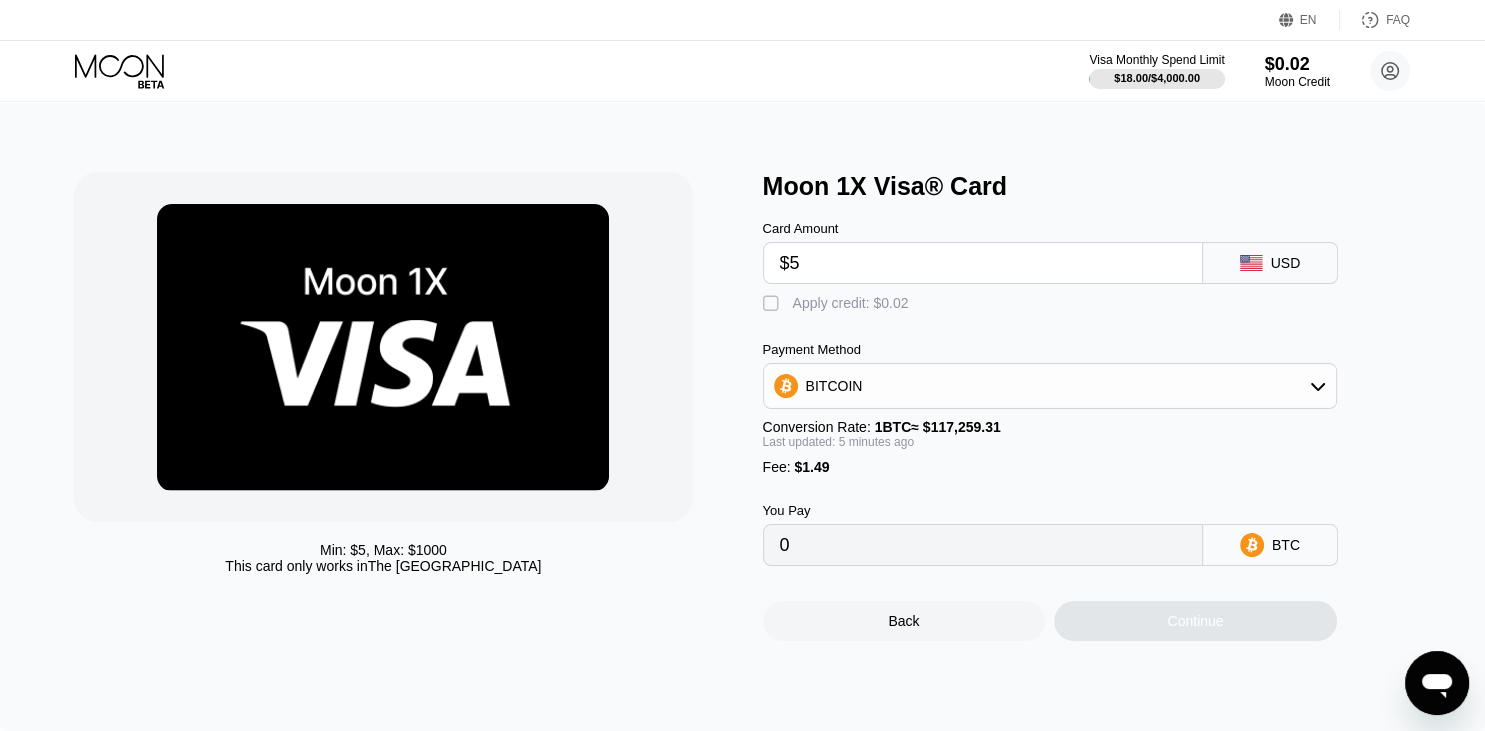 type on "0.00005533" 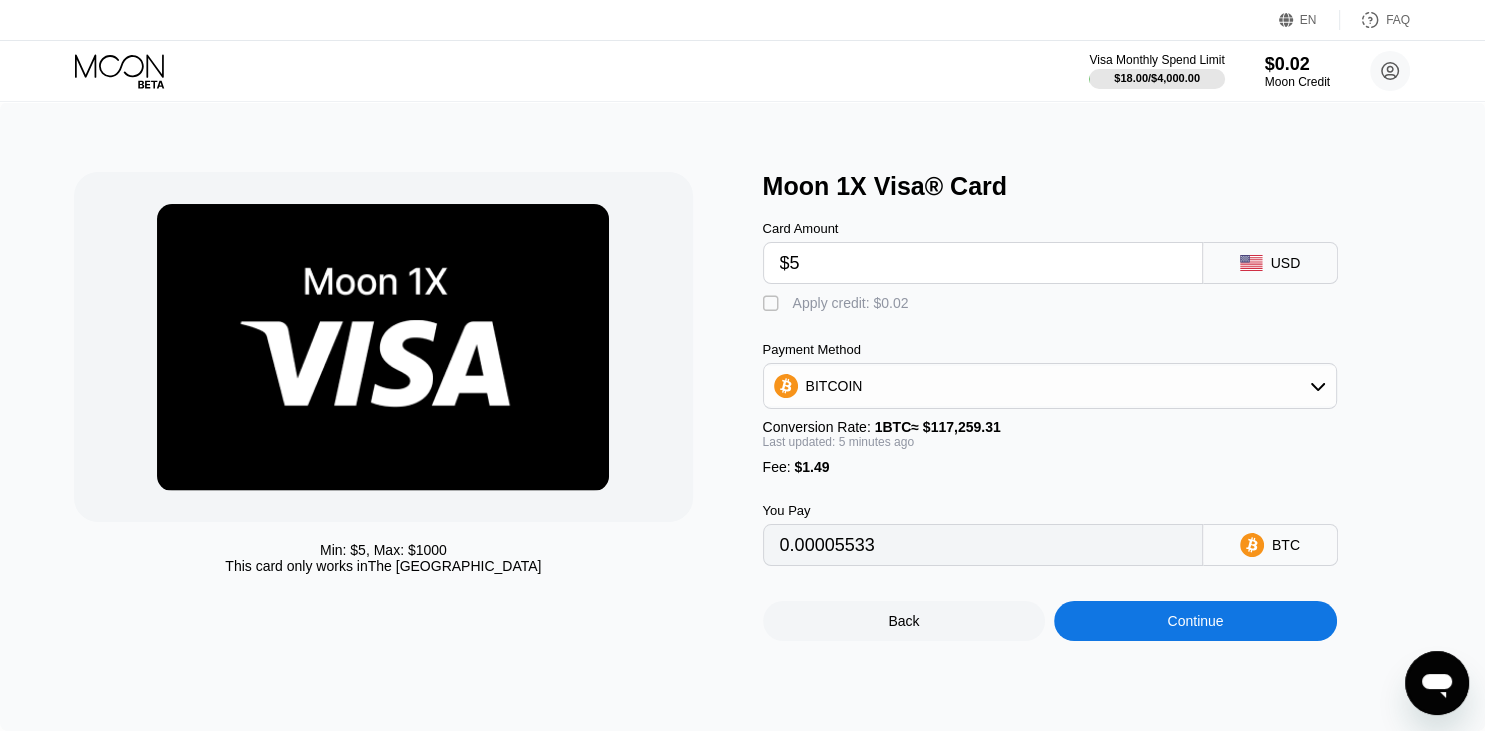 type on "$5" 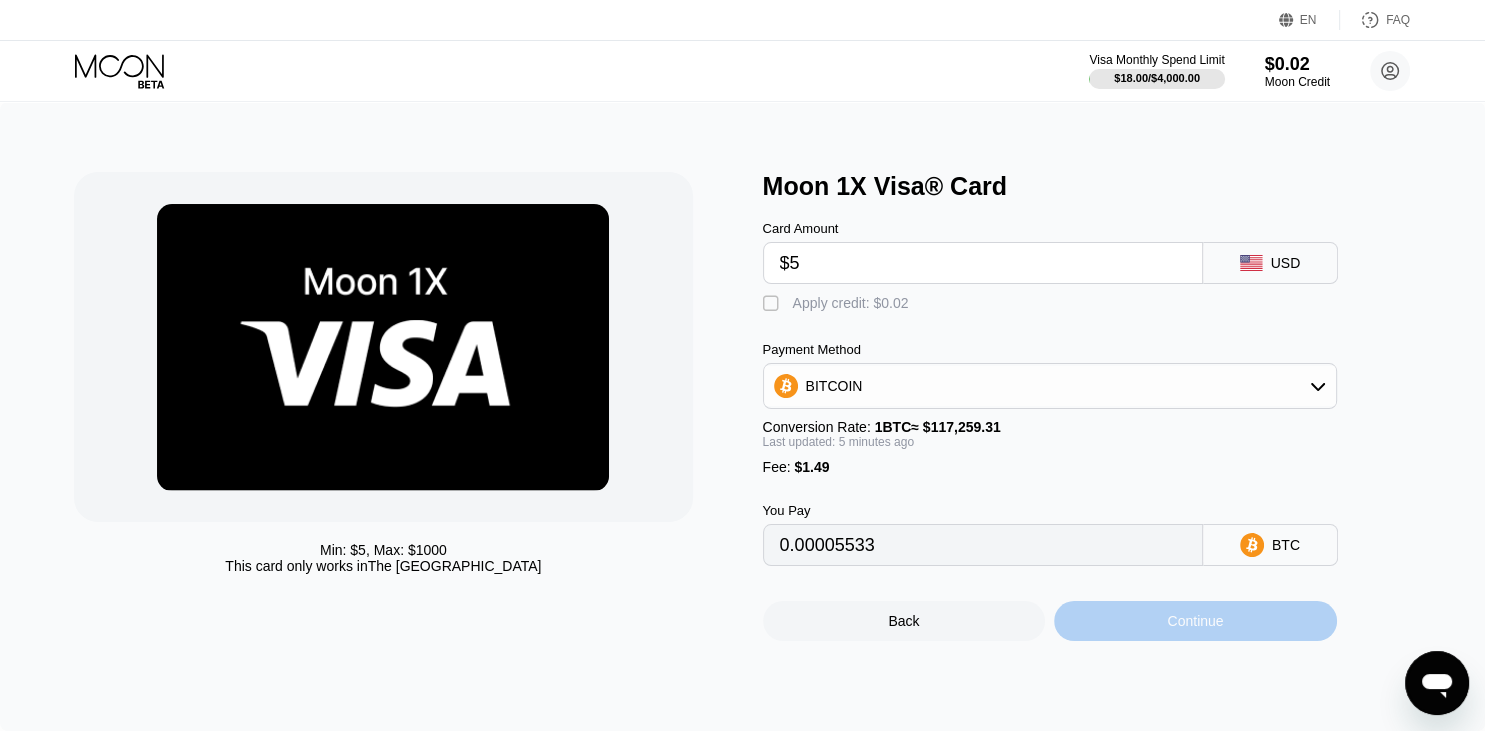 click on "Continue" at bounding box center [1195, 621] 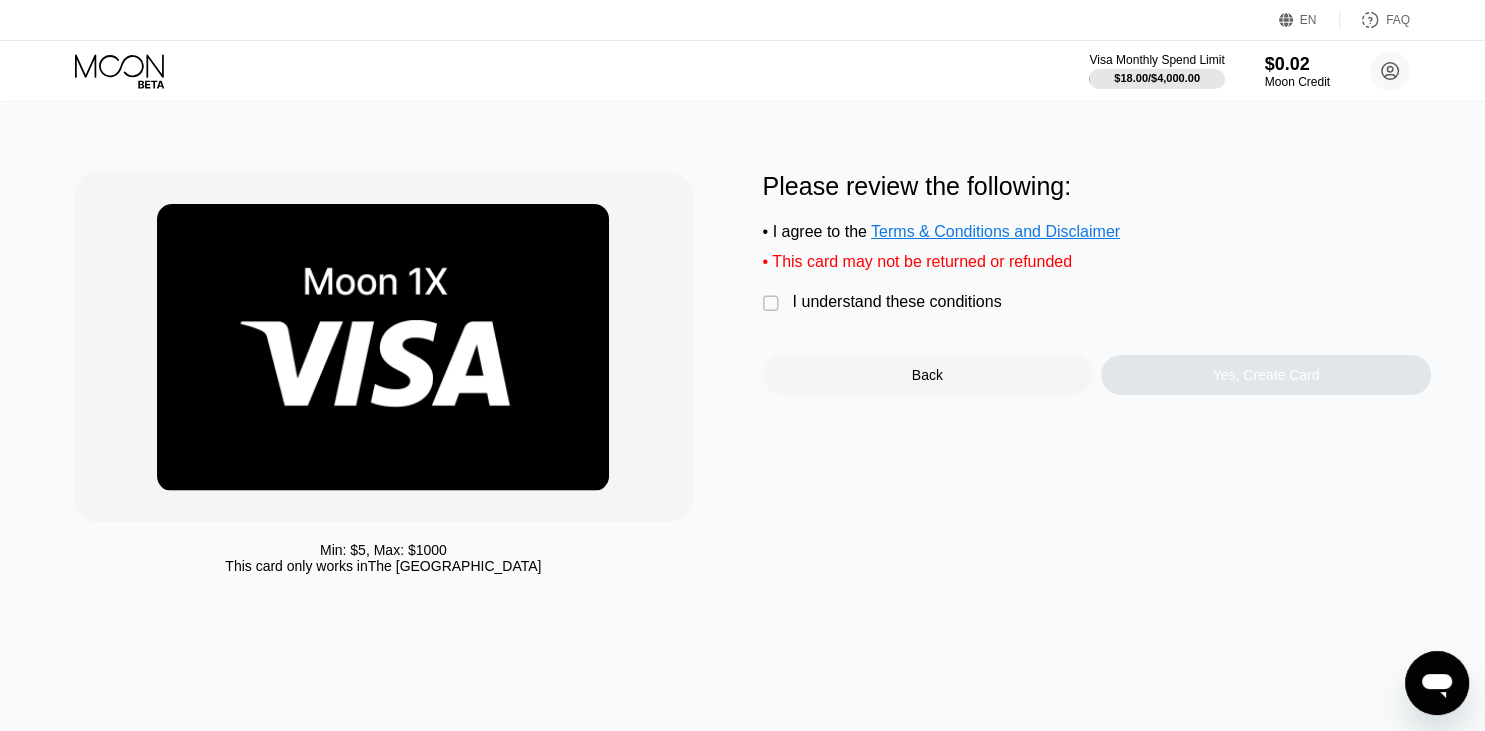 click on "I understand these conditions" at bounding box center [897, 302] 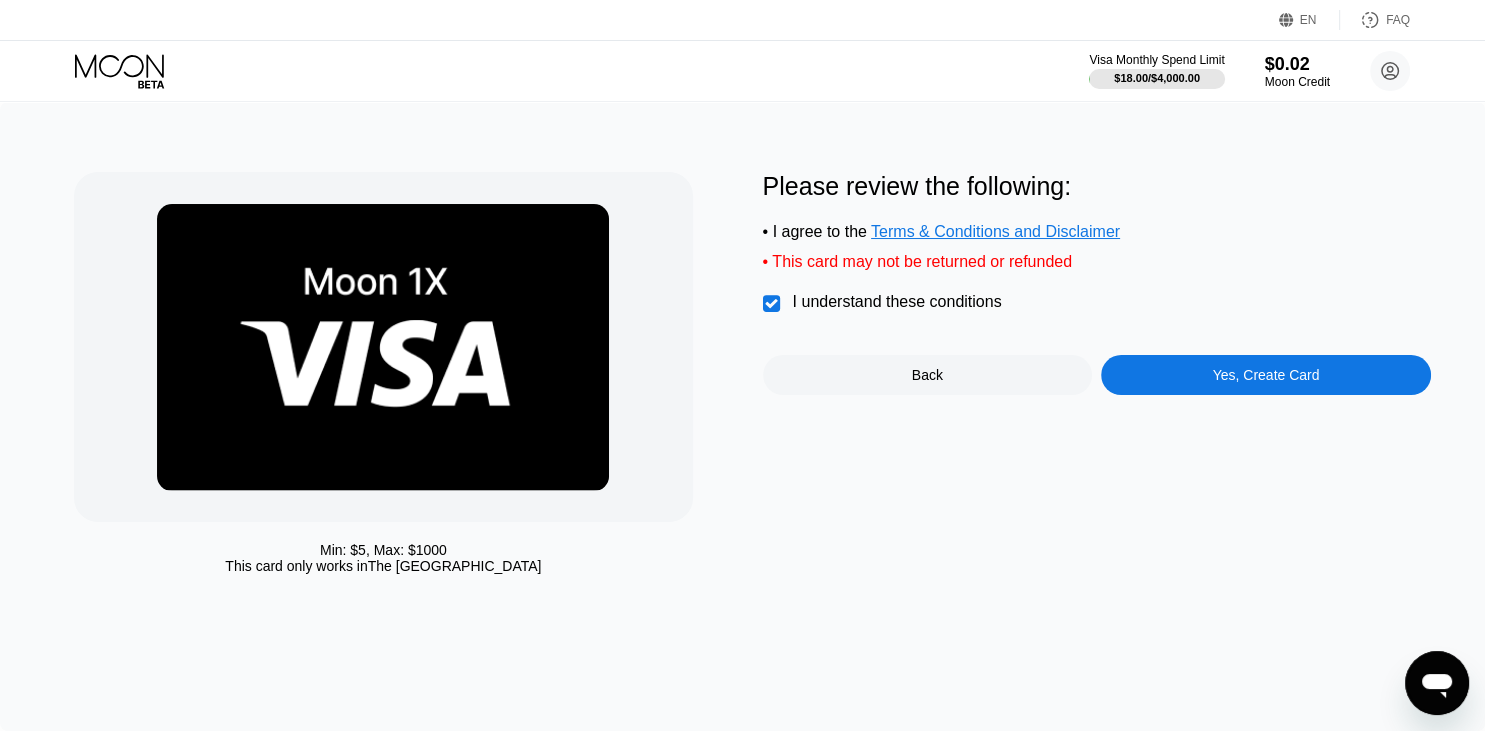 click on "Yes, Create Card" at bounding box center (1266, 375) 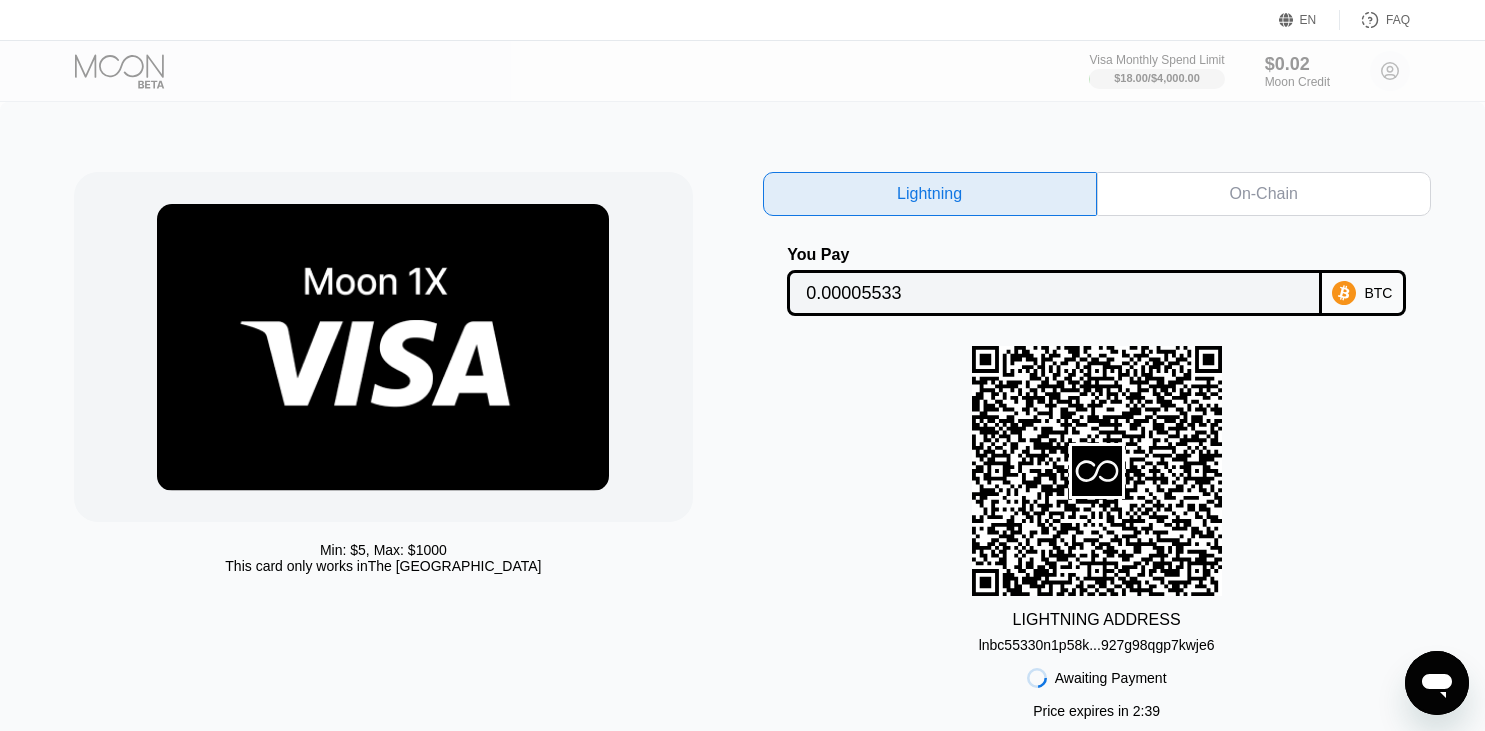 scroll, scrollTop: 0, scrollLeft: 0, axis: both 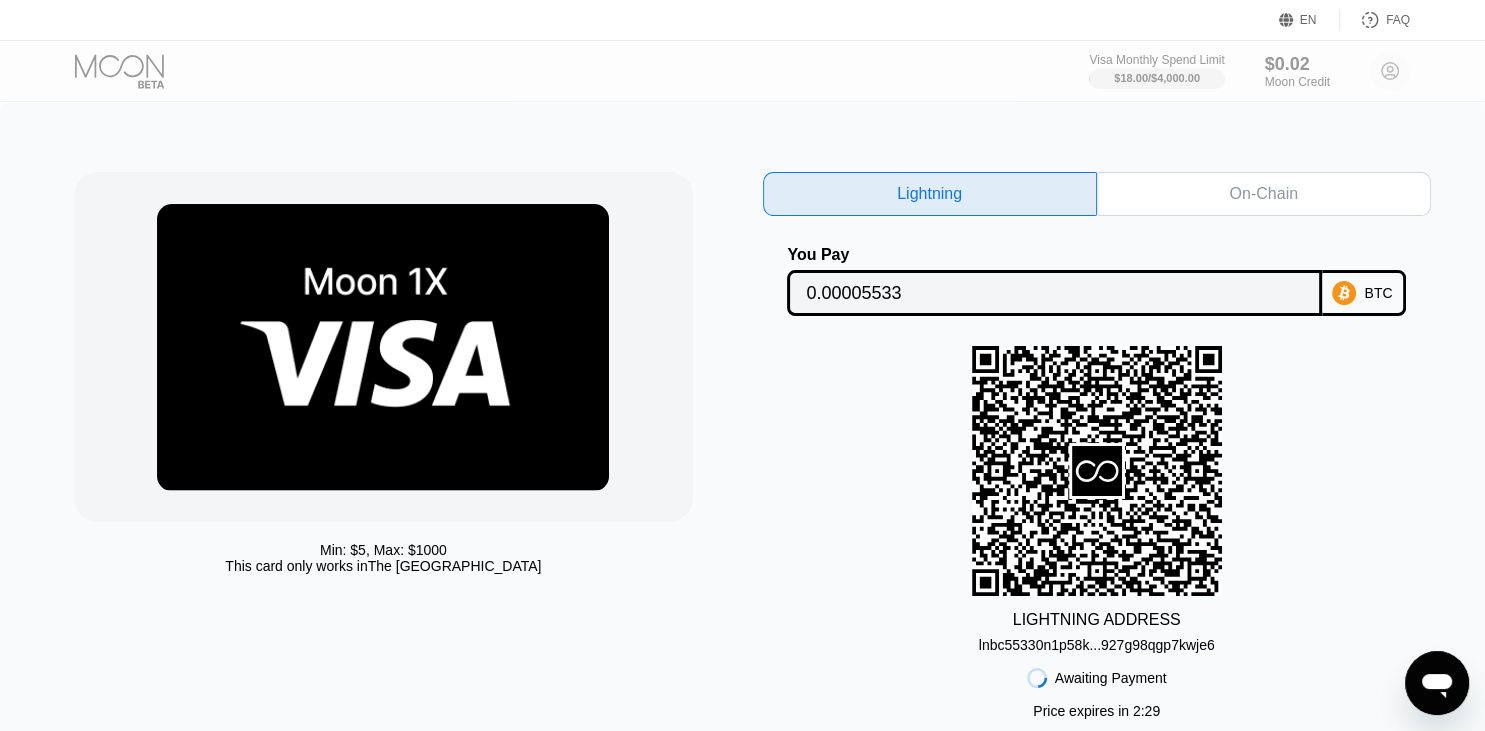 click on "On-Chain" at bounding box center (1264, 194) 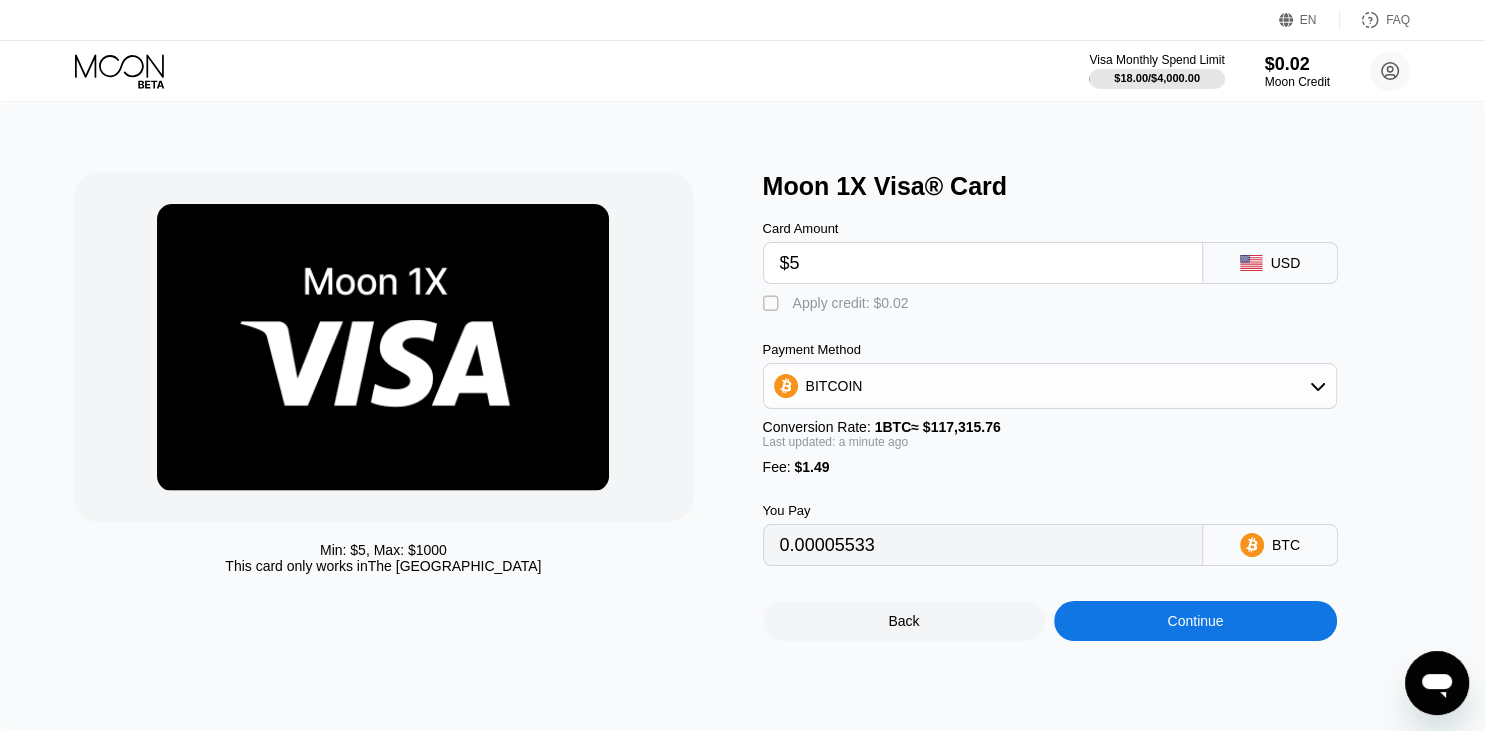 click on "$5" at bounding box center [983, 263] 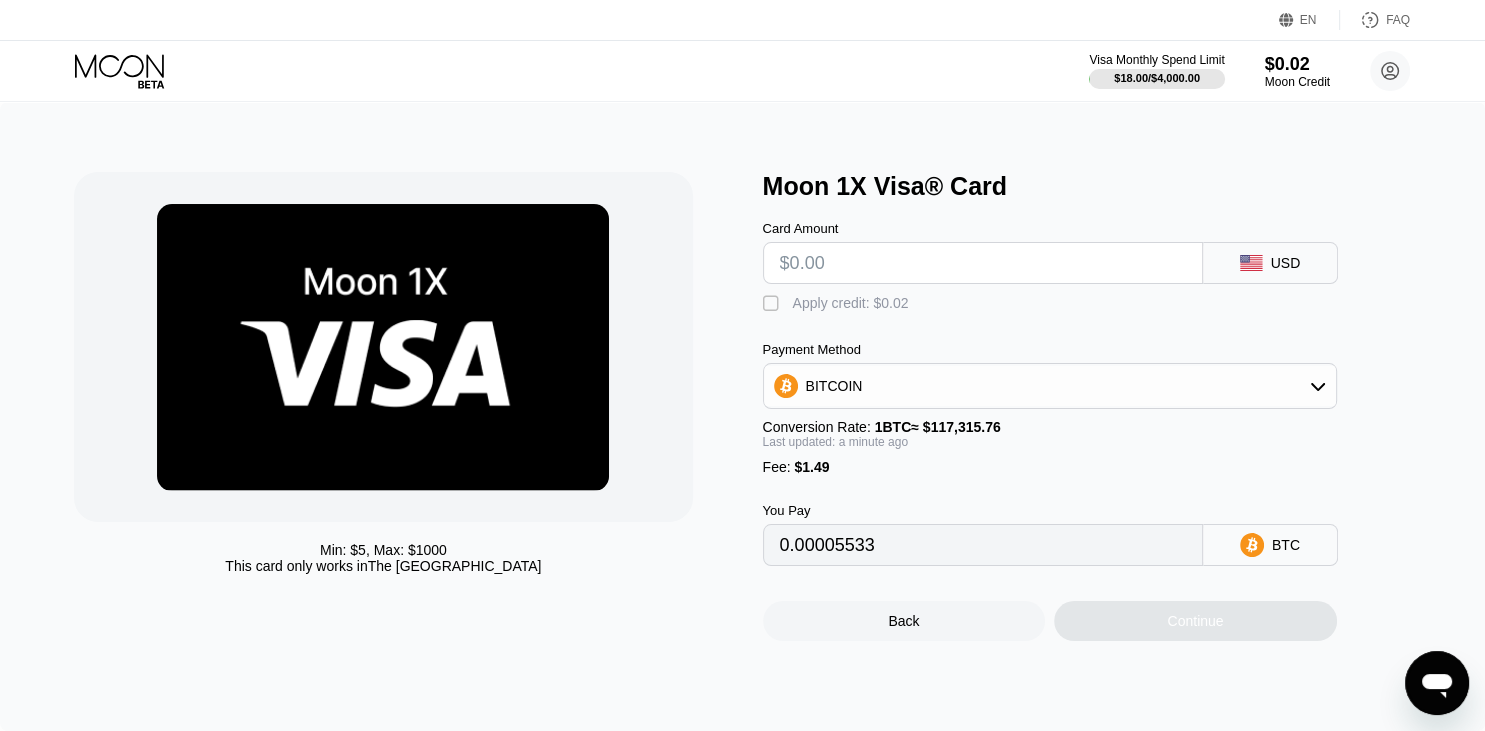 type on "0" 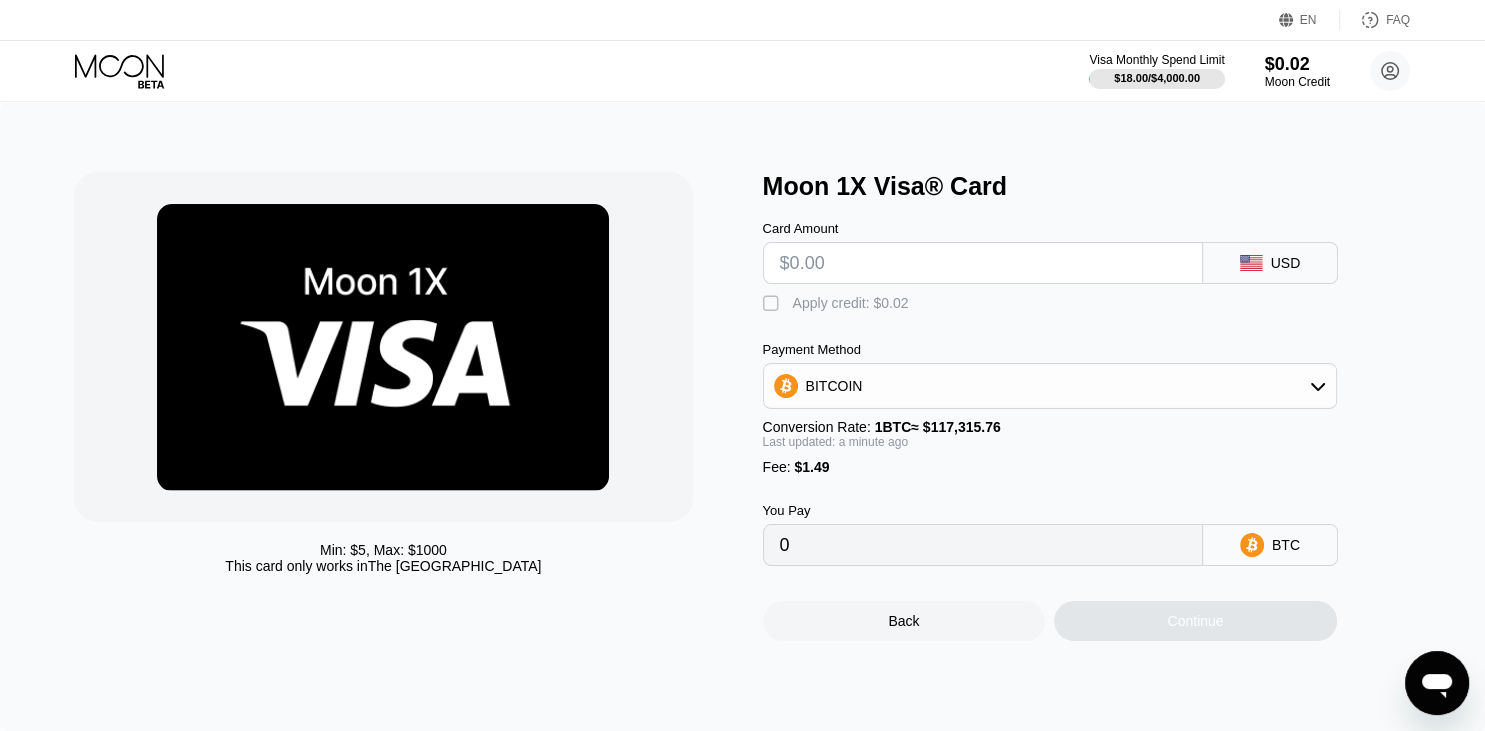 type on "$1" 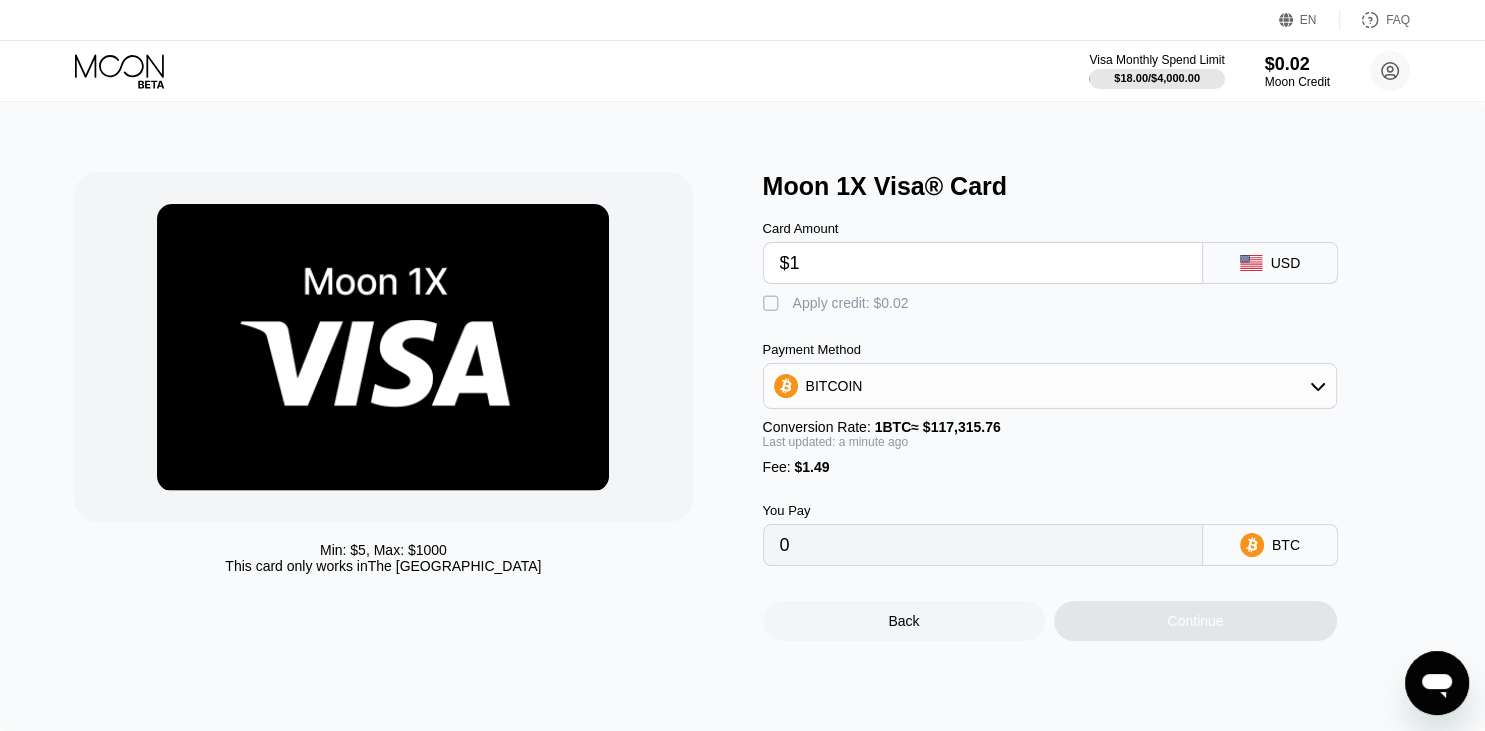 type on "0.00002123" 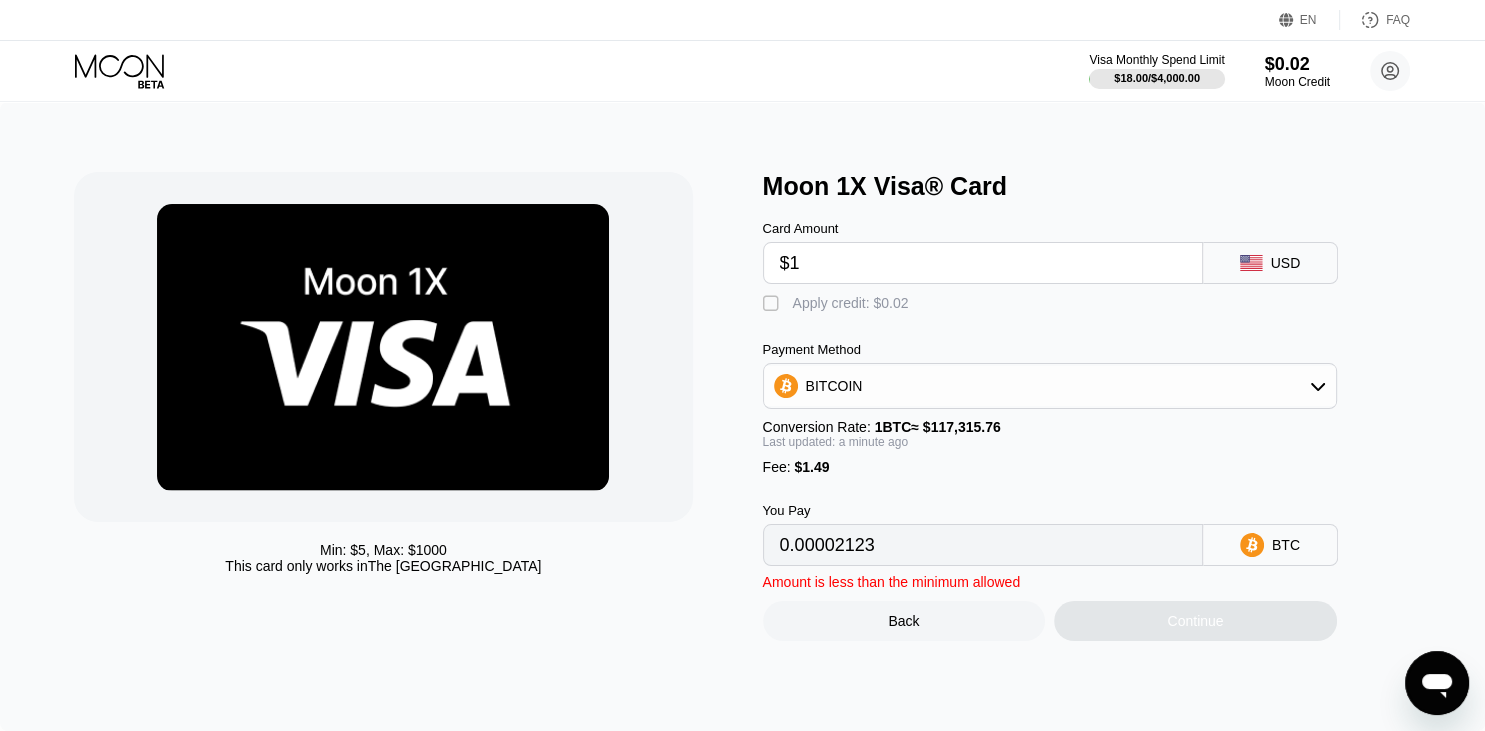 type on "$15" 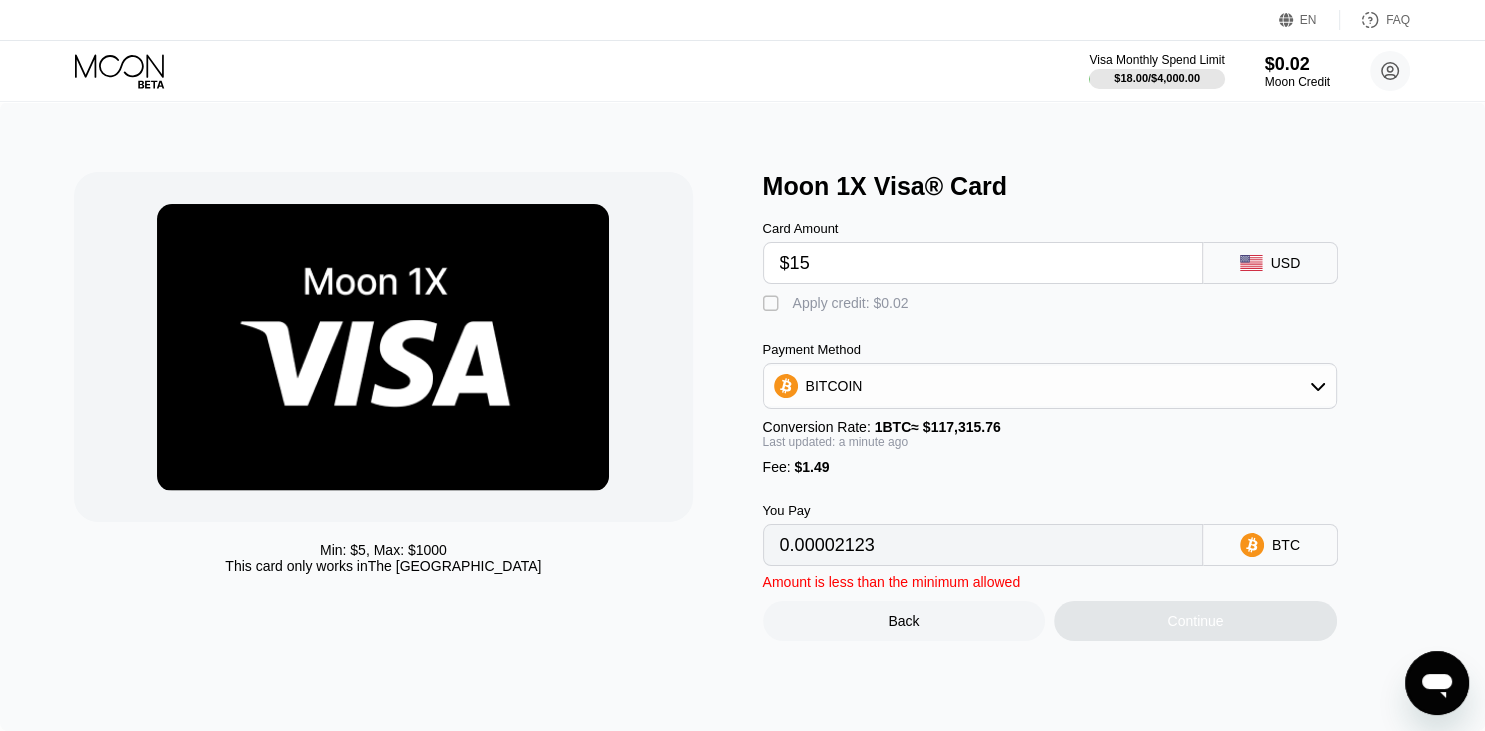 type on "0.00014057" 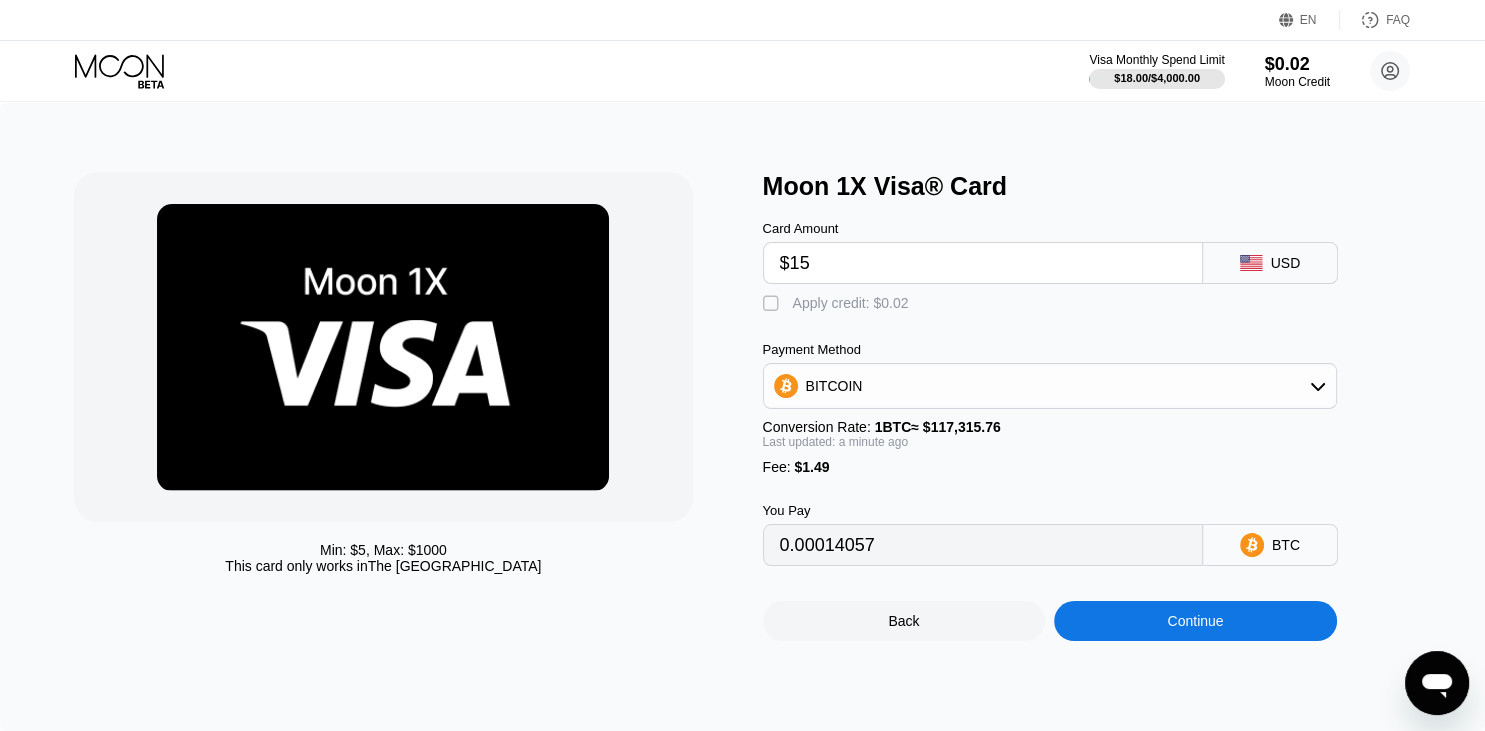 type on "$15" 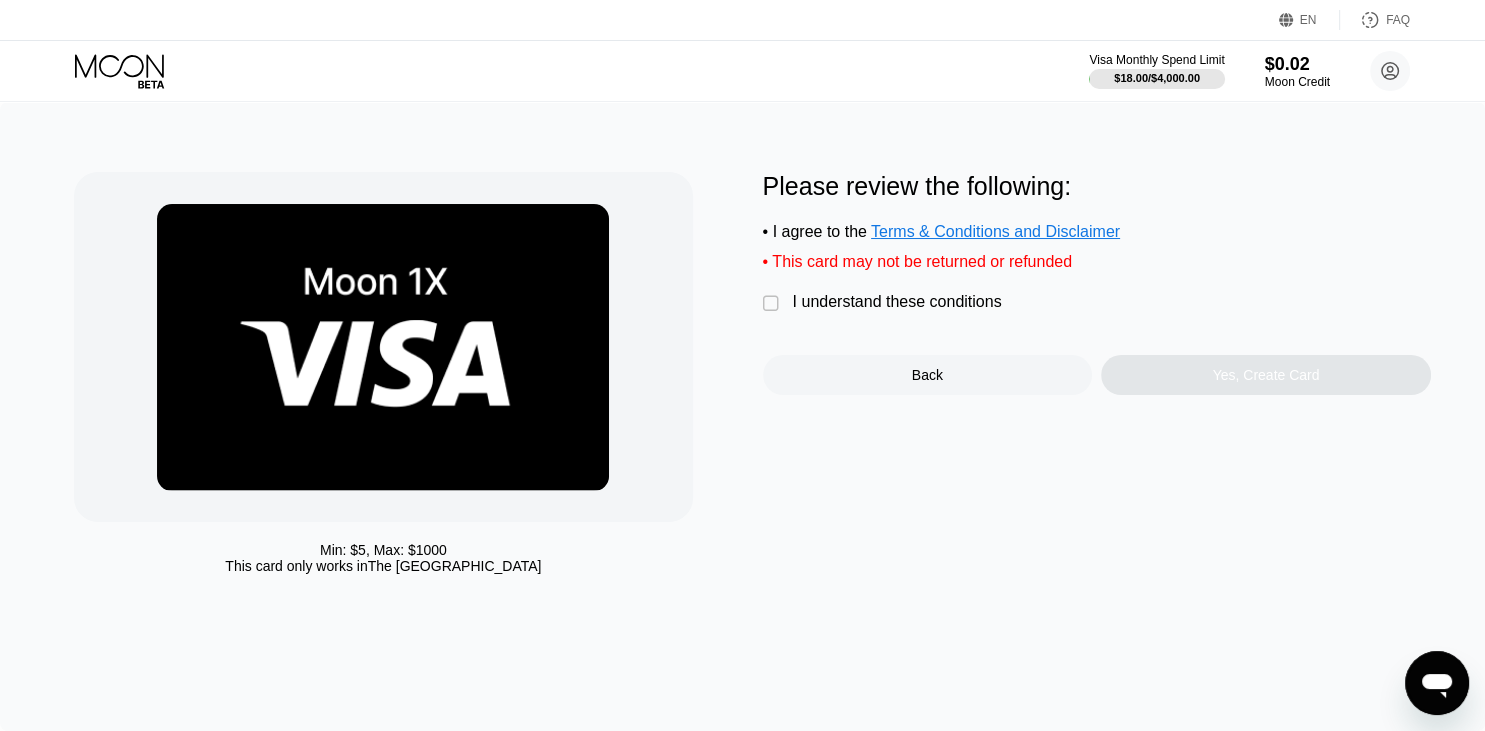 click on "I understand these conditions" at bounding box center [897, 302] 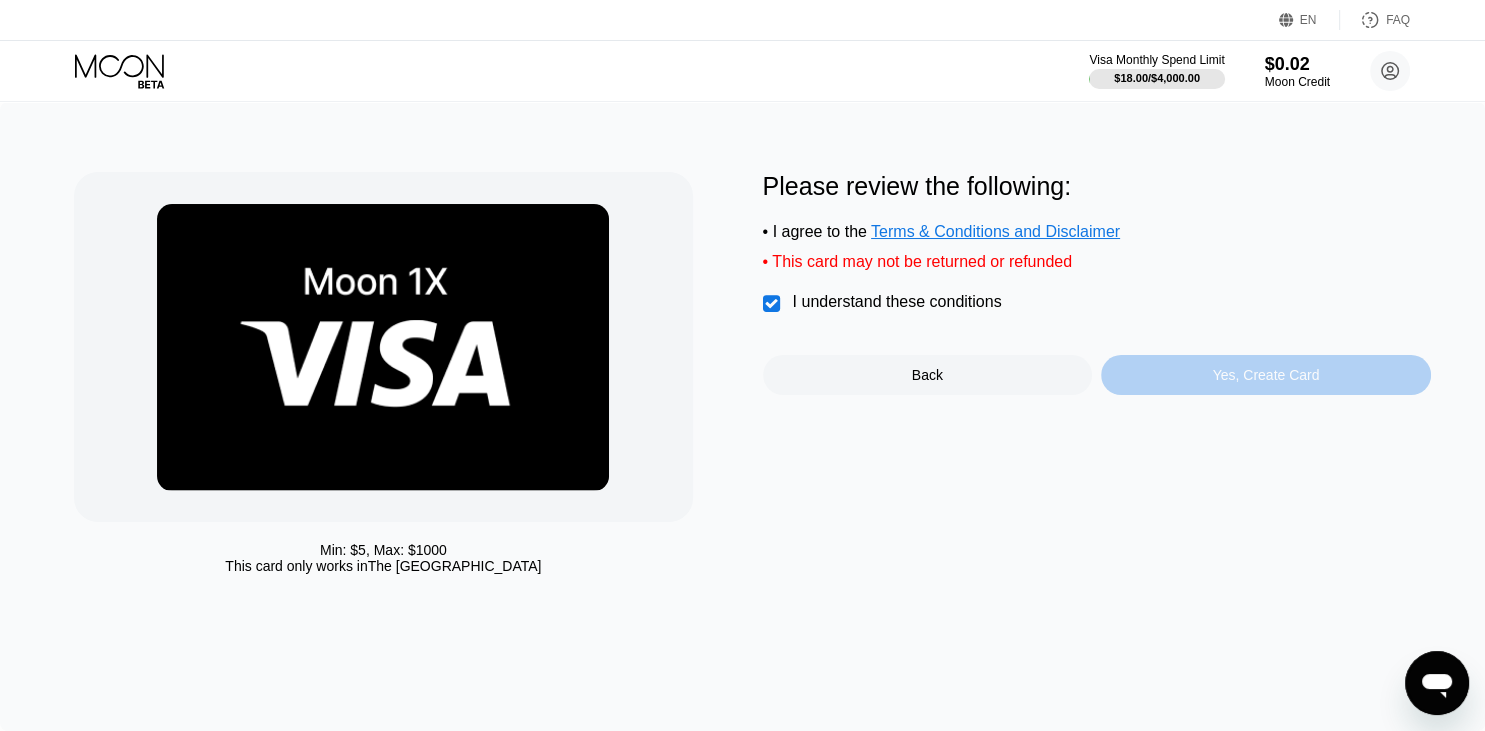 click on "Yes, Create Card" at bounding box center (1266, 375) 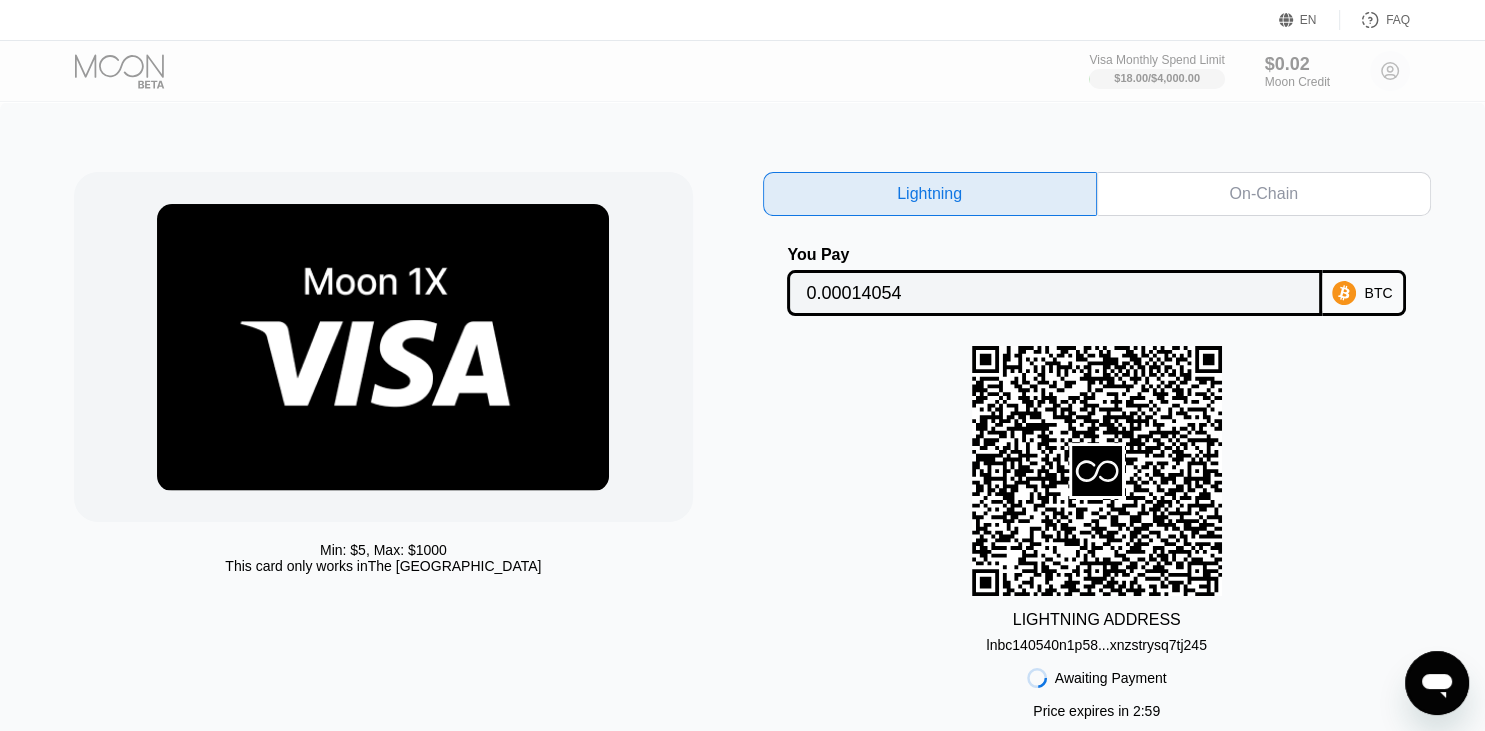 click on "On-Chain" at bounding box center [1263, 194] 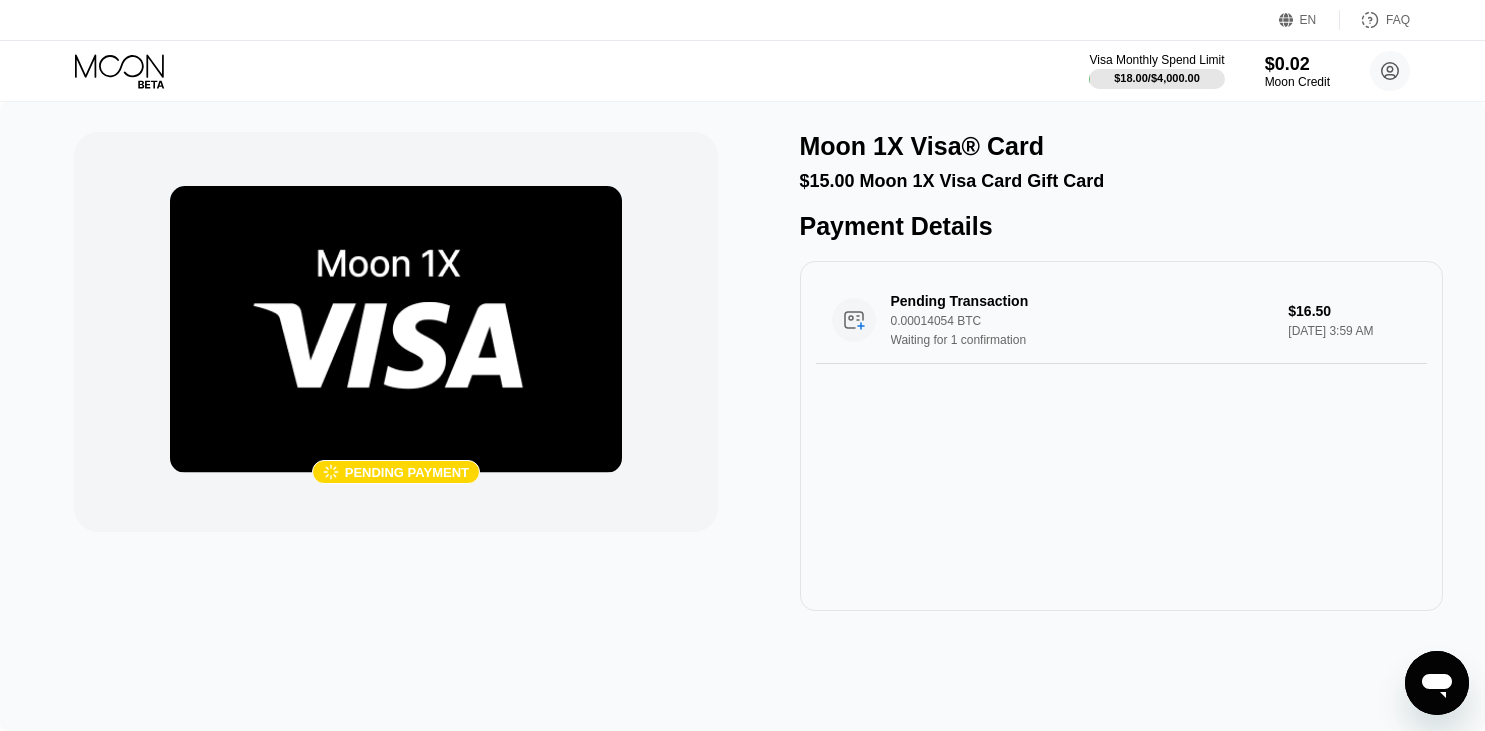 scroll, scrollTop: 0, scrollLeft: 0, axis: both 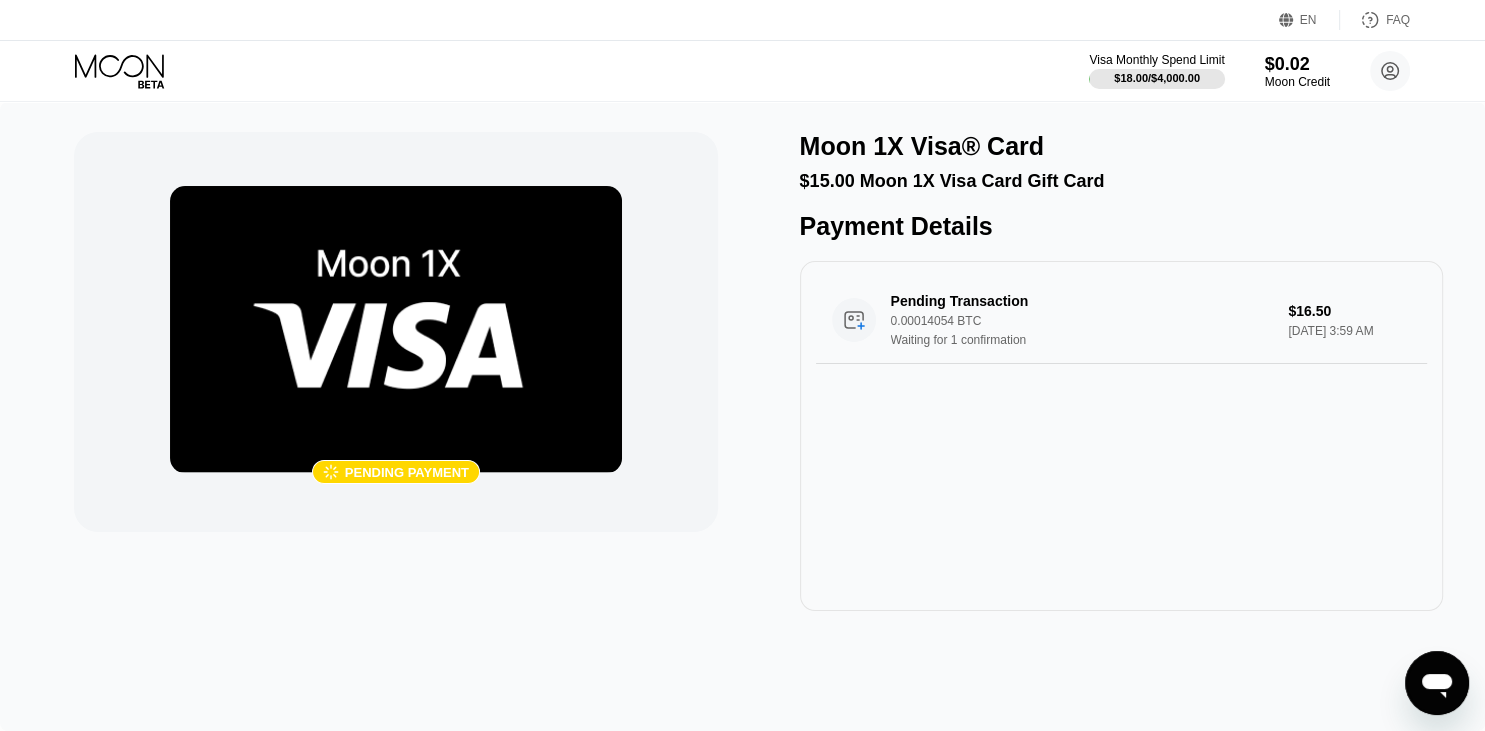 drag, startPoint x: 338, startPoint y: 469, endPoint x: 402, endPoint y: 466, distance: 64.070274 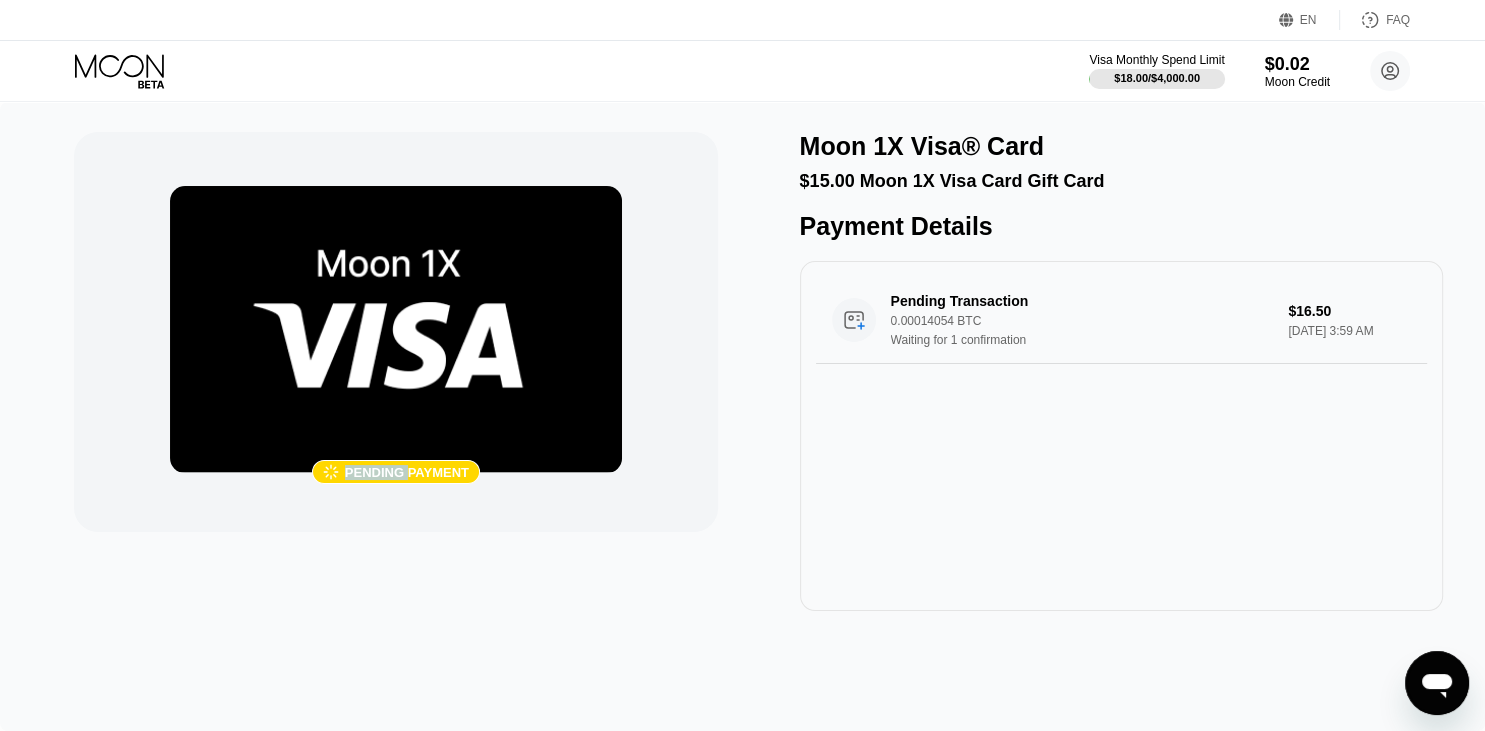 click on "Pending payment" at bounding box center (407, 472) 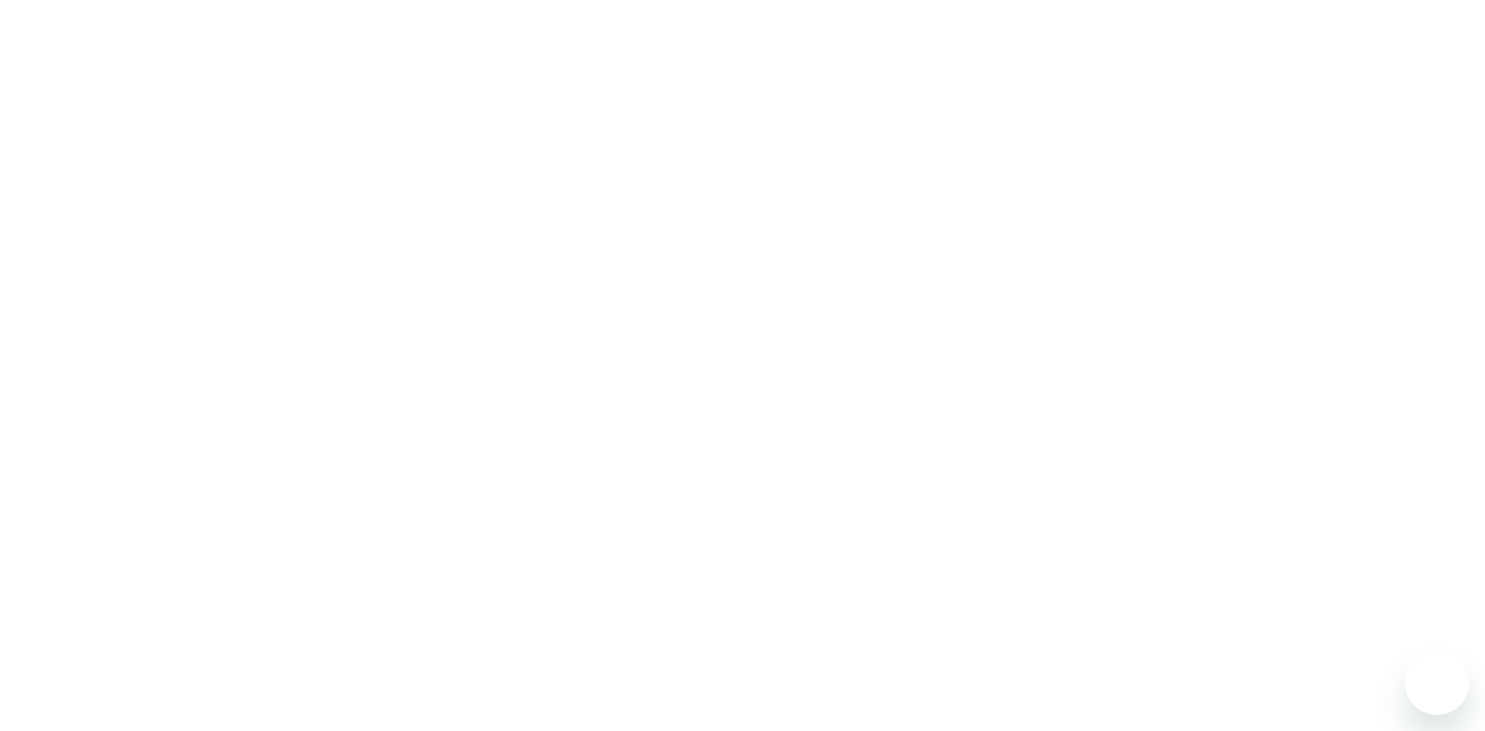 scroll, scrollTop: 0, scrollLeft: 0, axis: both 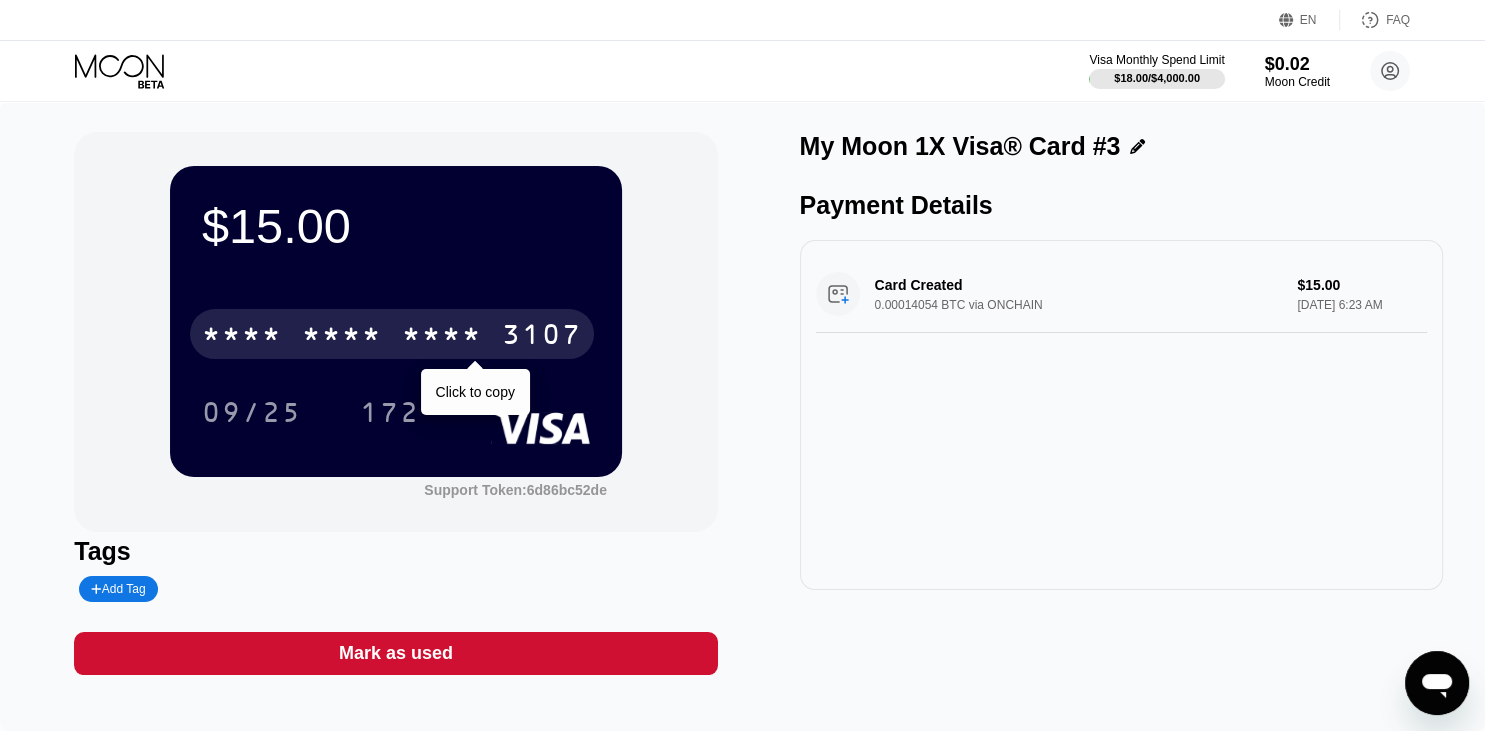 click on "* * * * * * * * * * * * 3107" at bounding box center (392, 334) 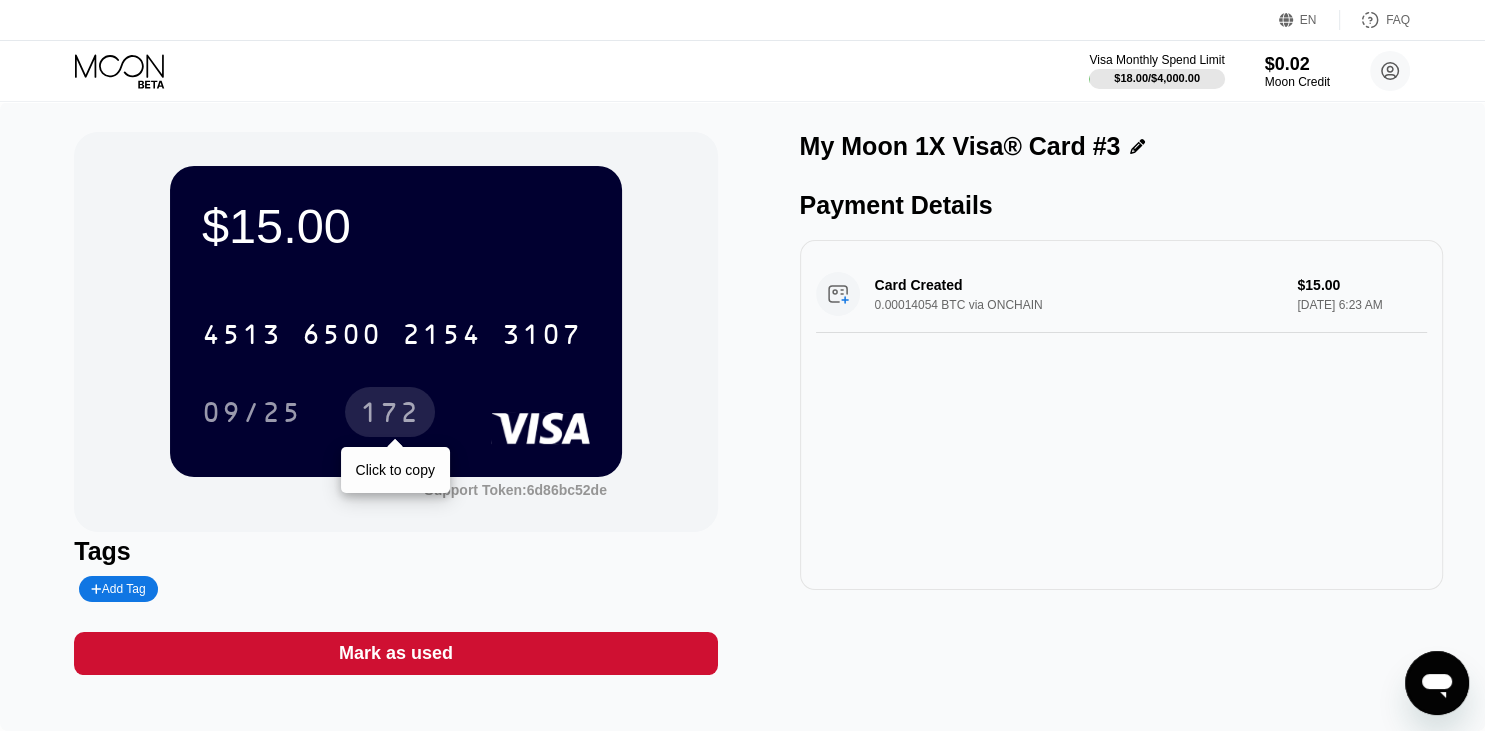 click on "172" at bounding box center (390, 415) 